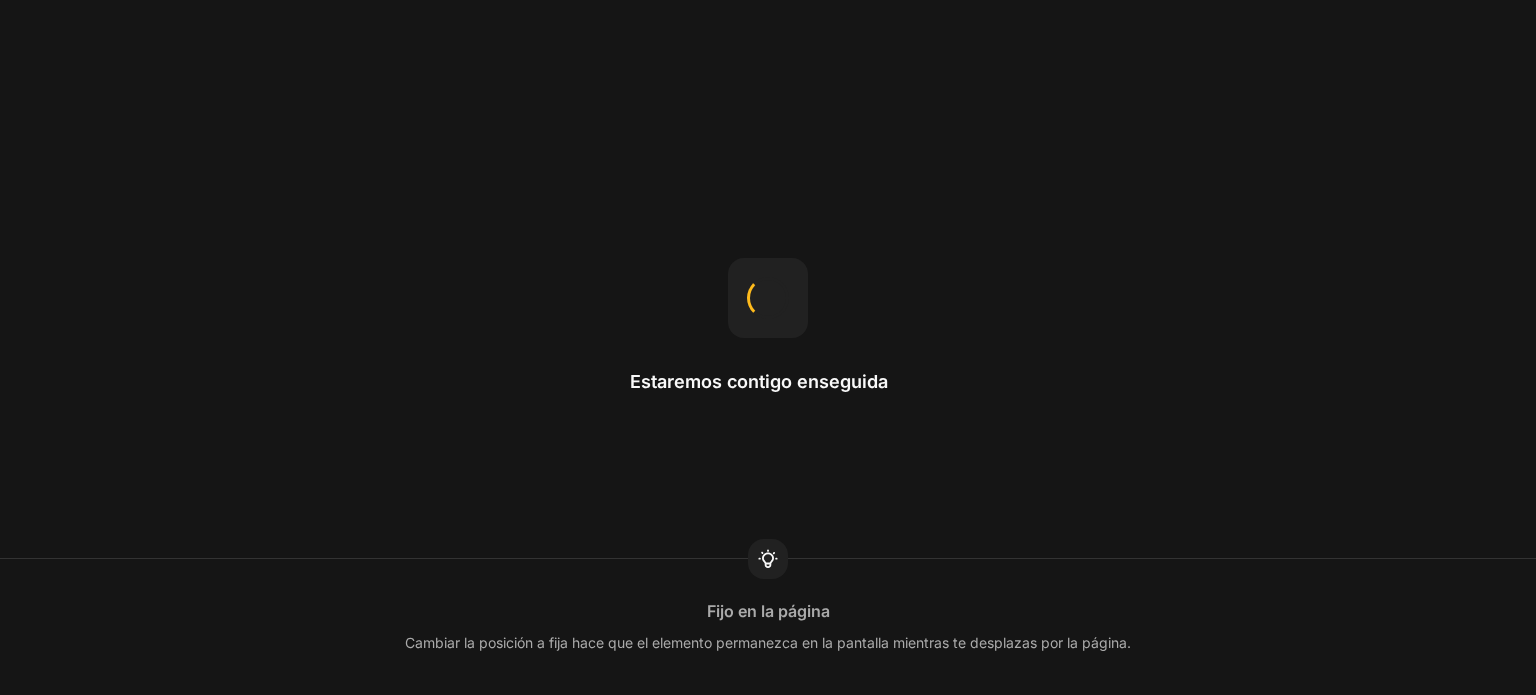 scroll, scrollTop: 0, scrollLeft: 0, axis: both 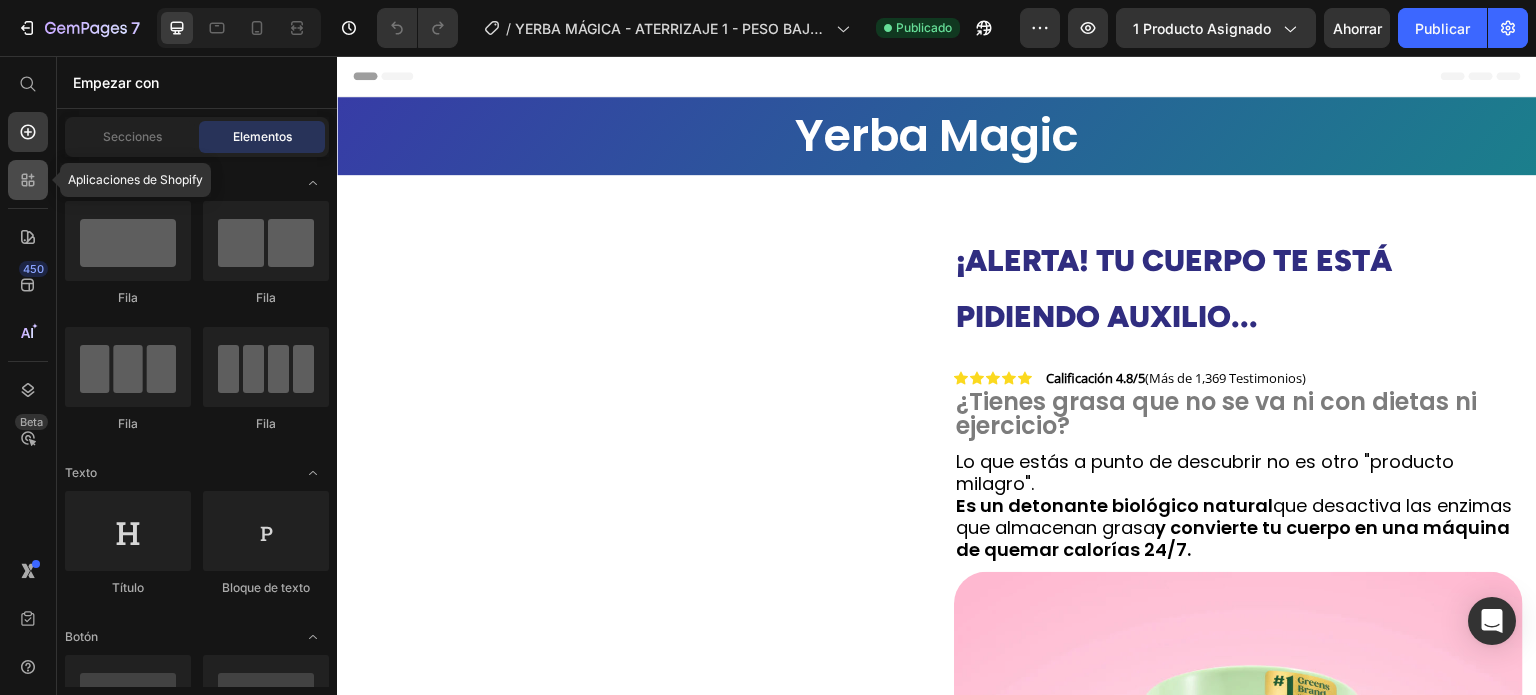click 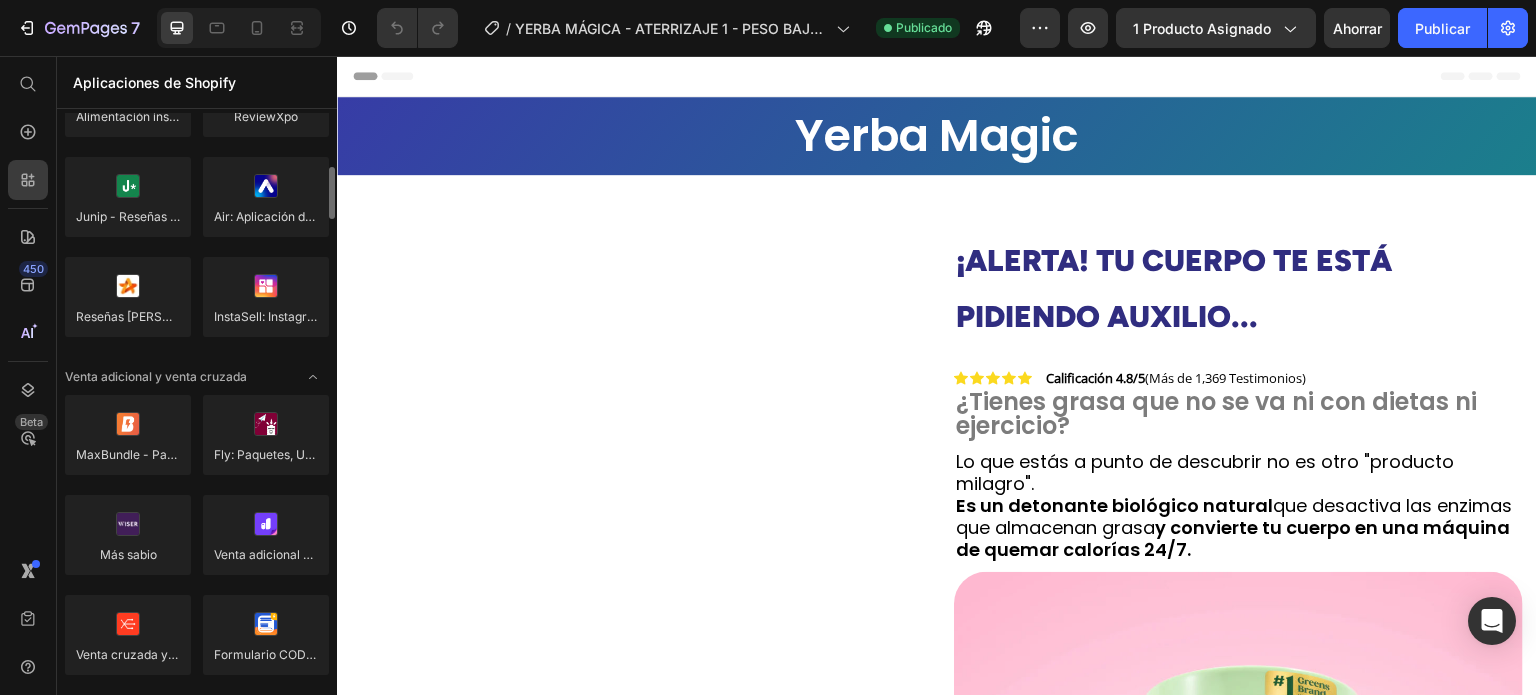 scroll, scrollTop: 700, scrollLeft: 0, axis: vertical 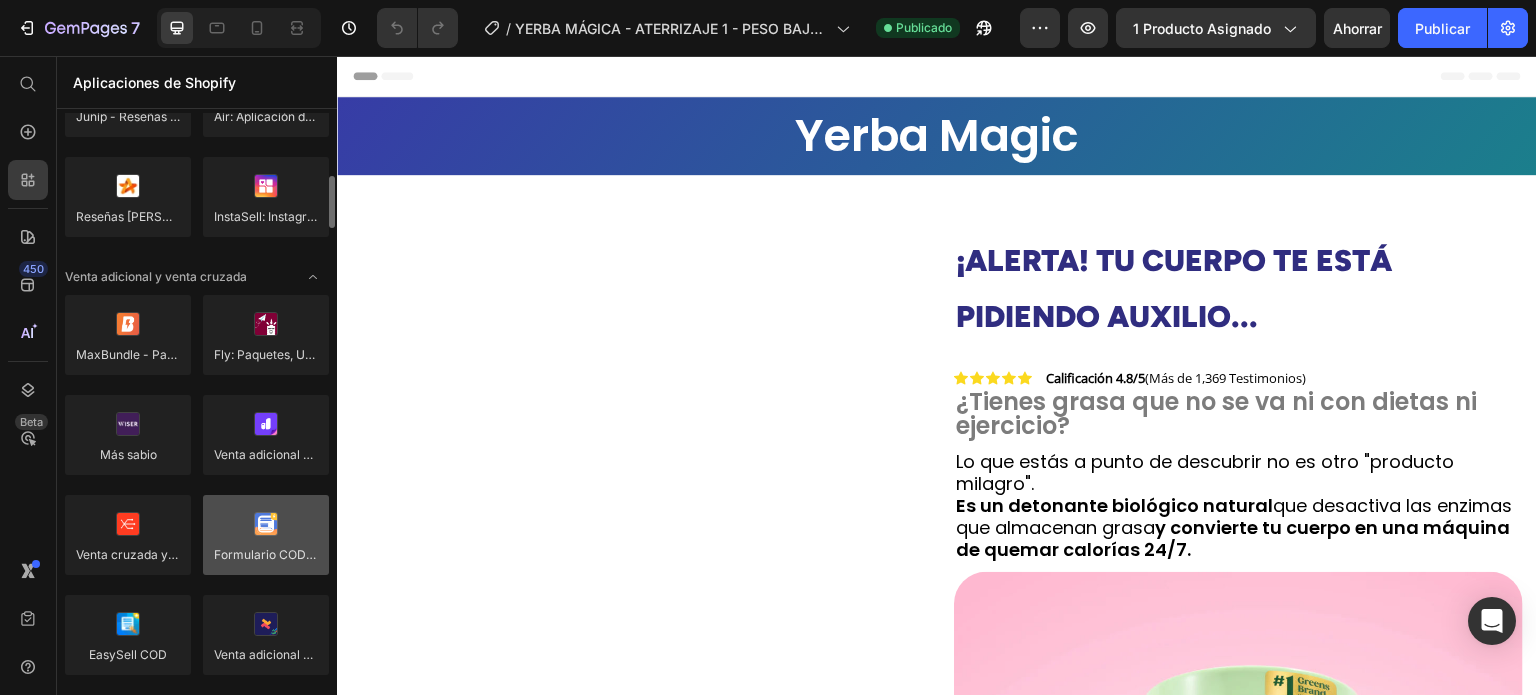 click at bounding box center [266, 535] 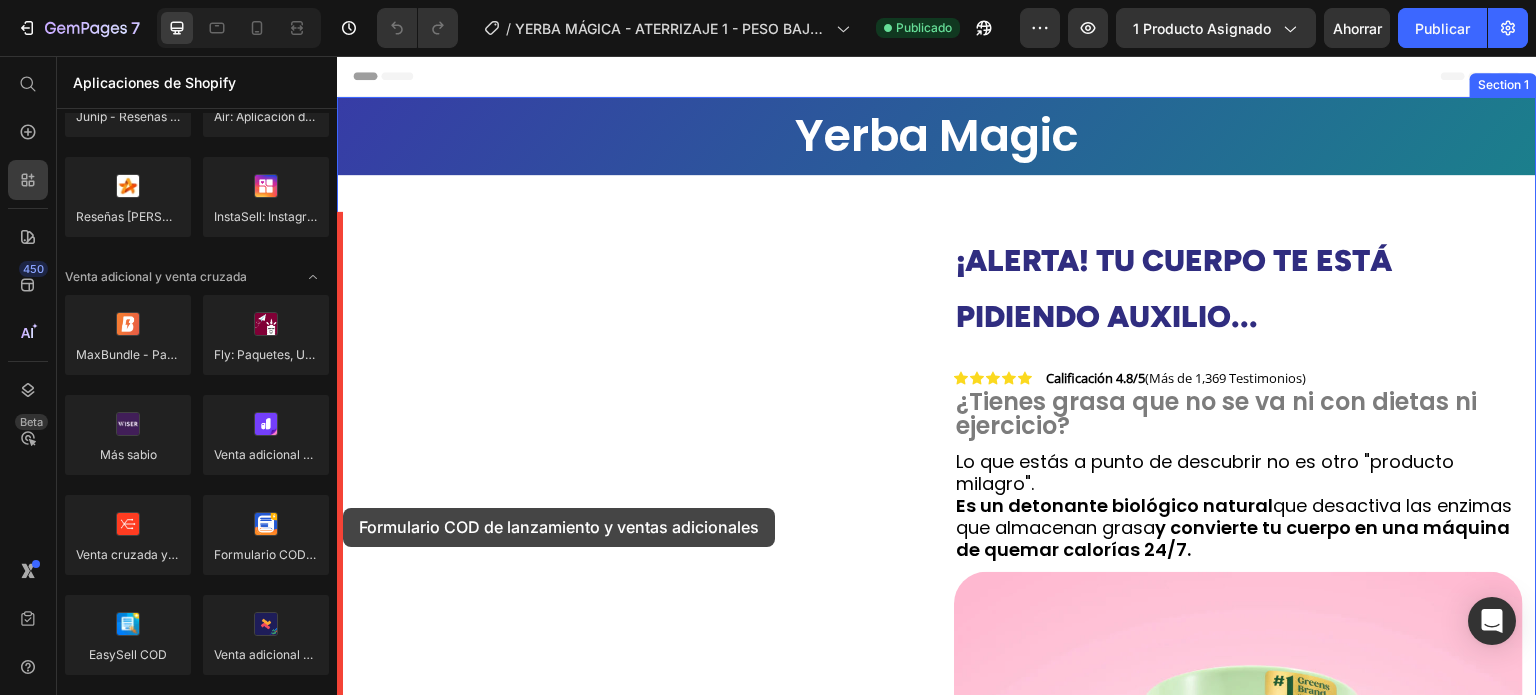 drag, startPoint x: 633, startPoint y: 580, endPoint x: 343, endPoint y: 508, distance: 298.8043 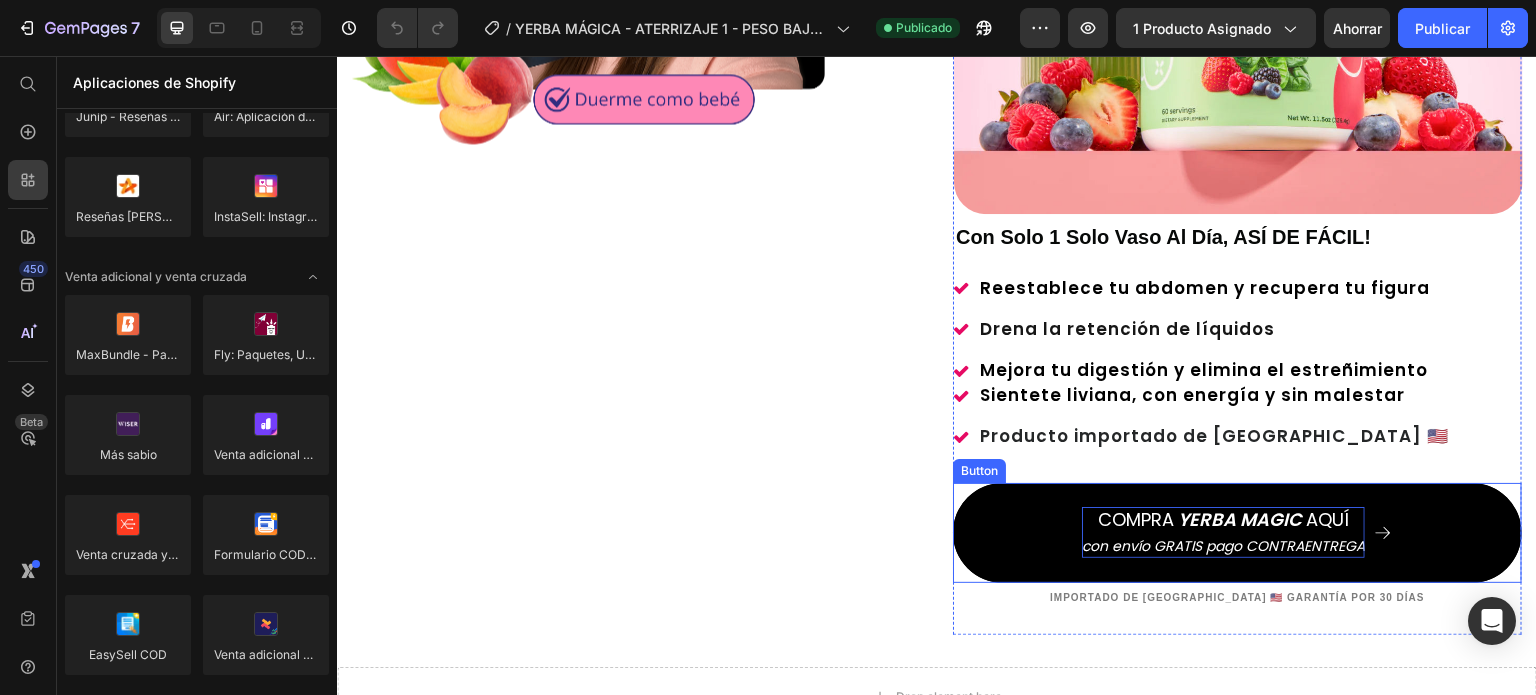 scroll, scrollTop: 1000, scrollLeft: 0, axis: vertical 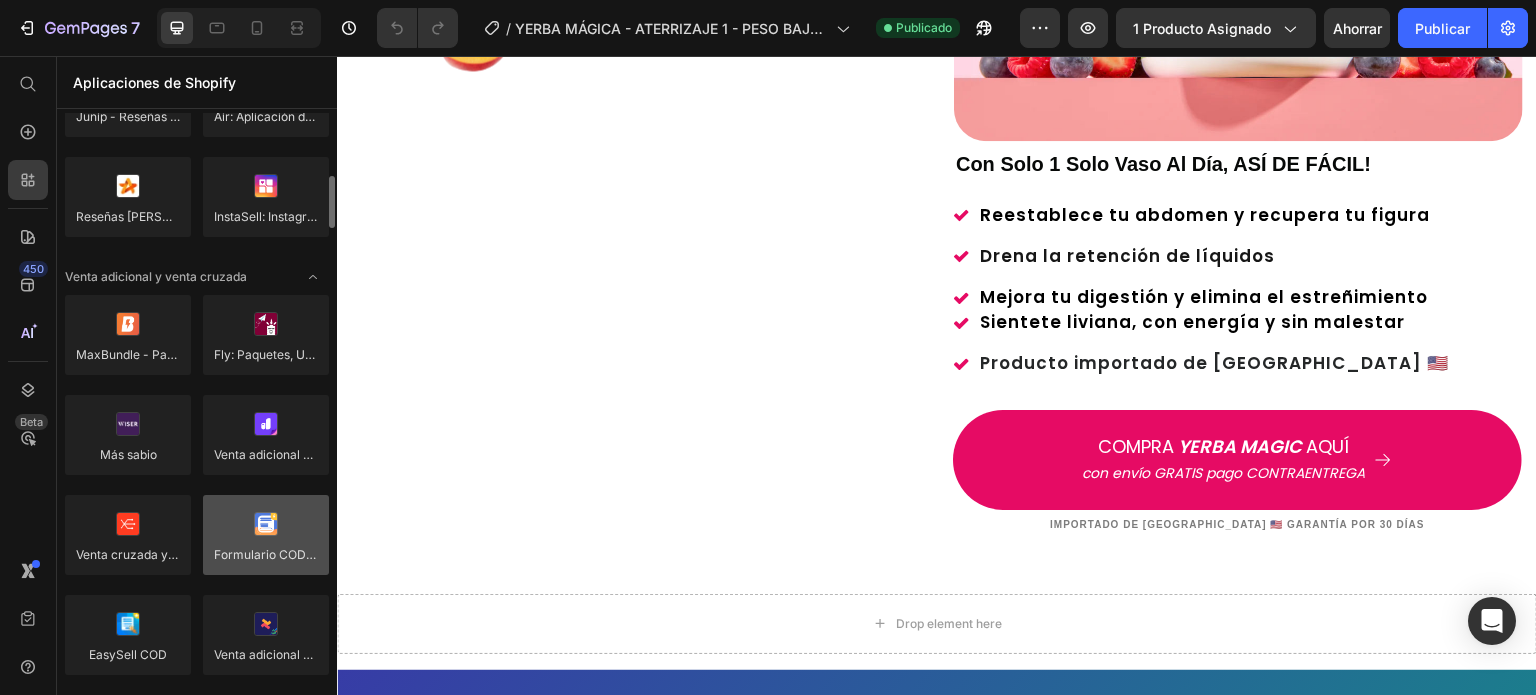 click at bounding box center (266, 535) 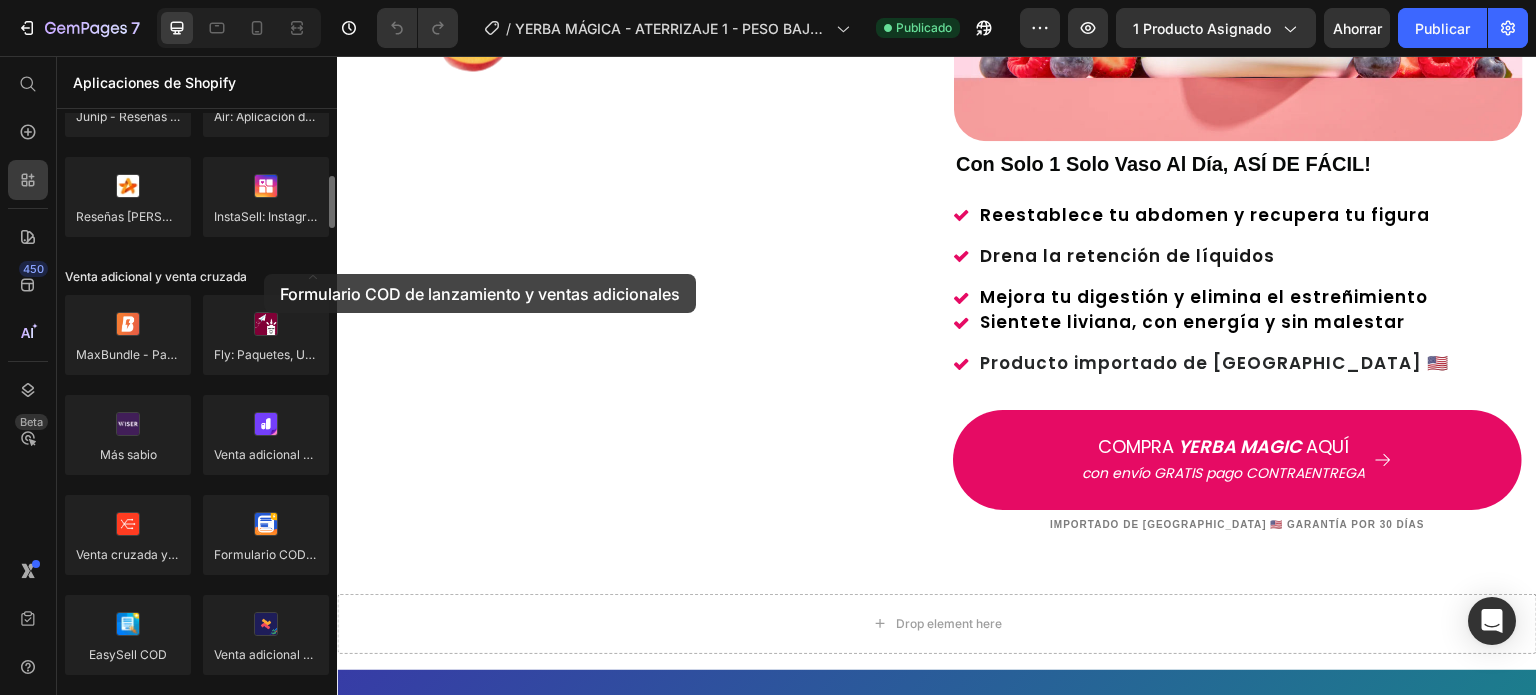drag, startPoint x: 247, startPoint y: 534, endPoint x: 264, endPoint y: 274, distance: 260.55518 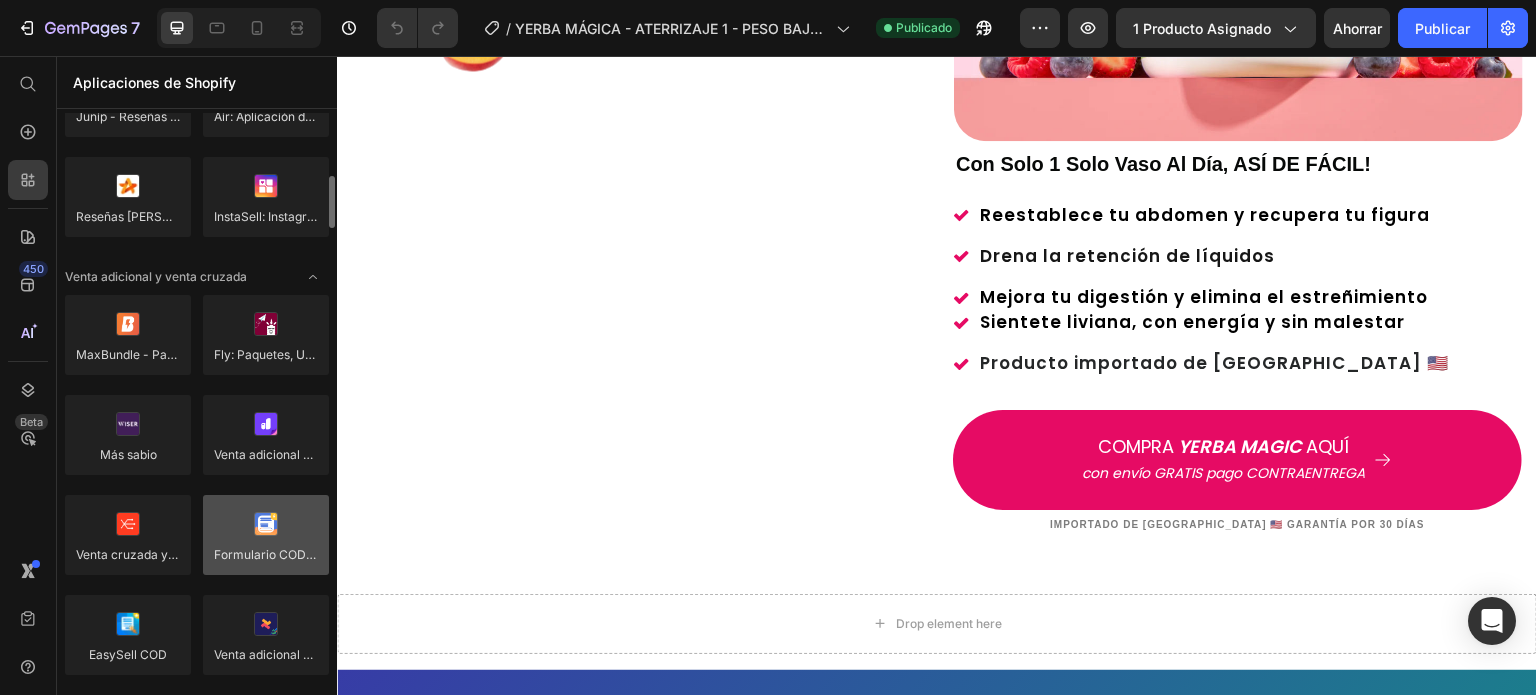 click at bounding box center [266, 535] 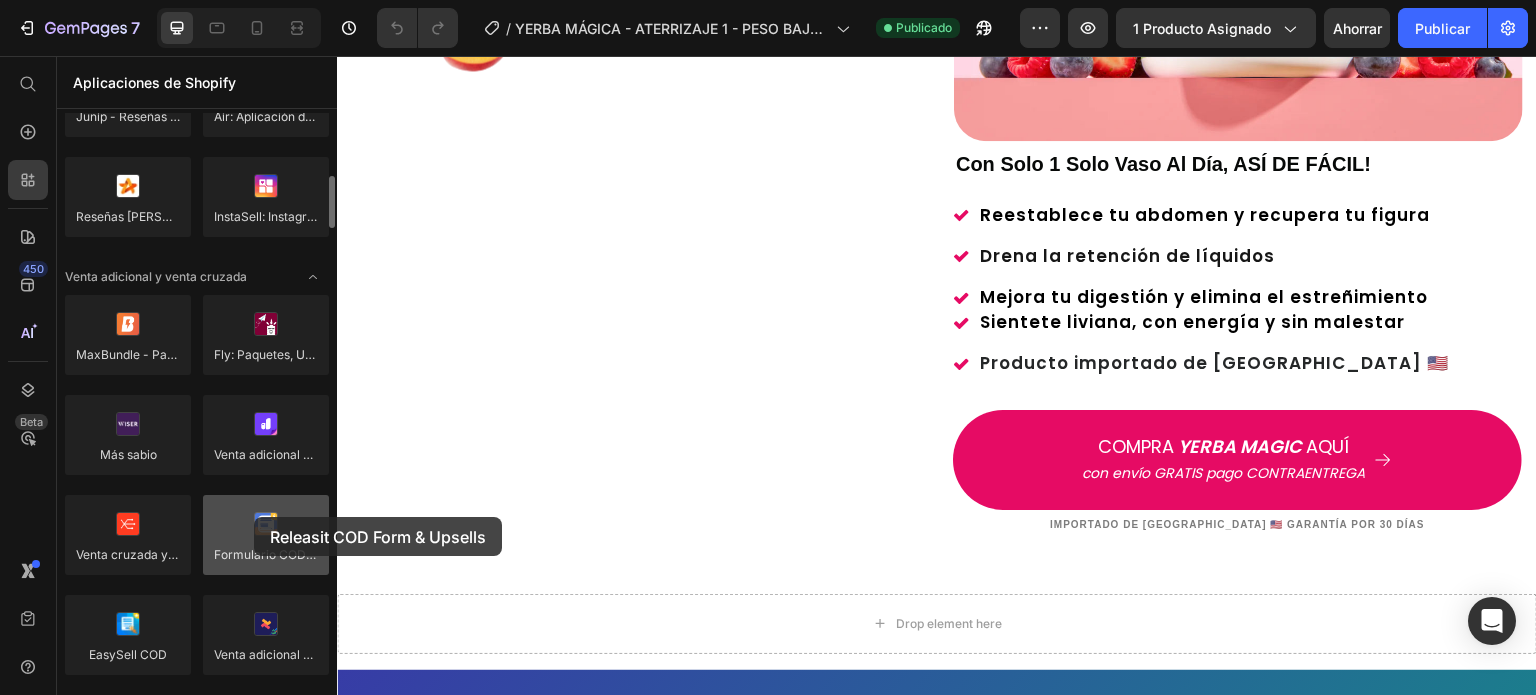 click at bounding box center [266, 535] 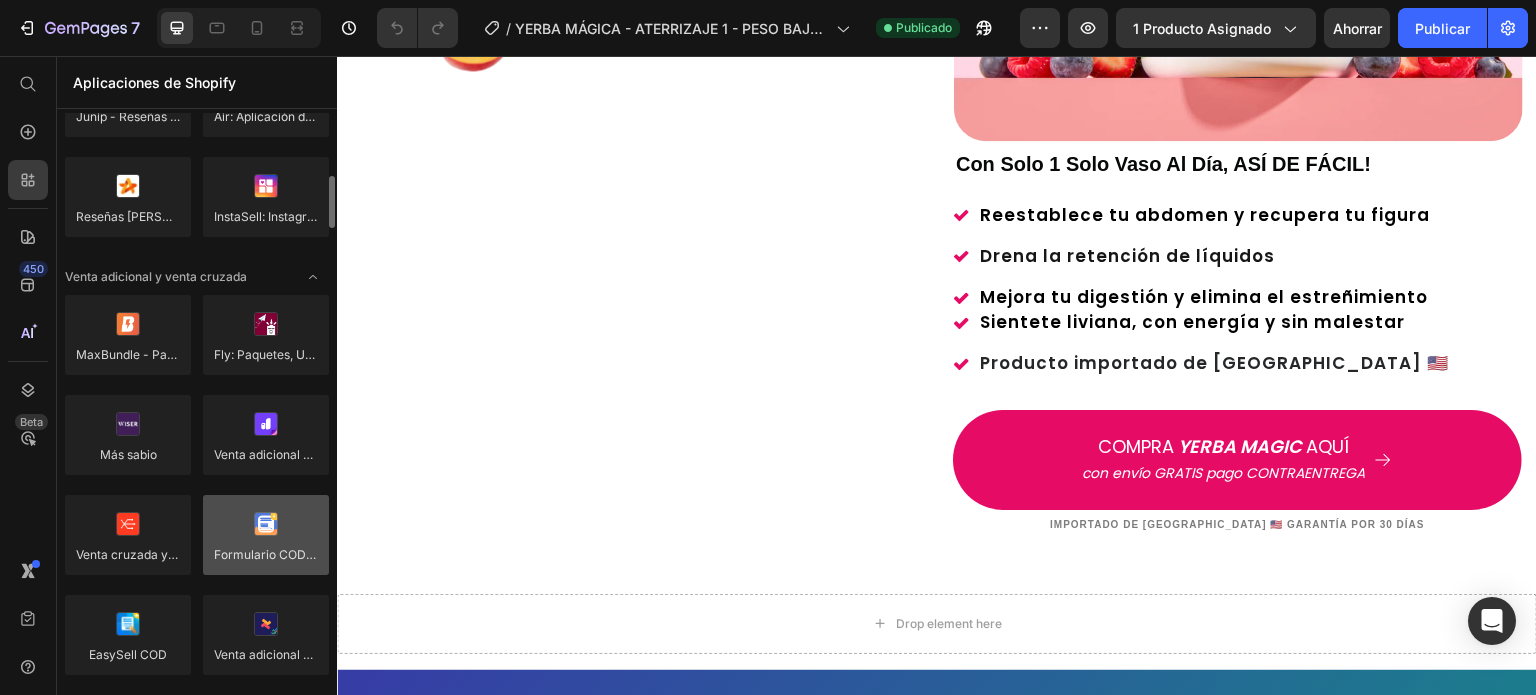 click at bounding box center [266, 535] 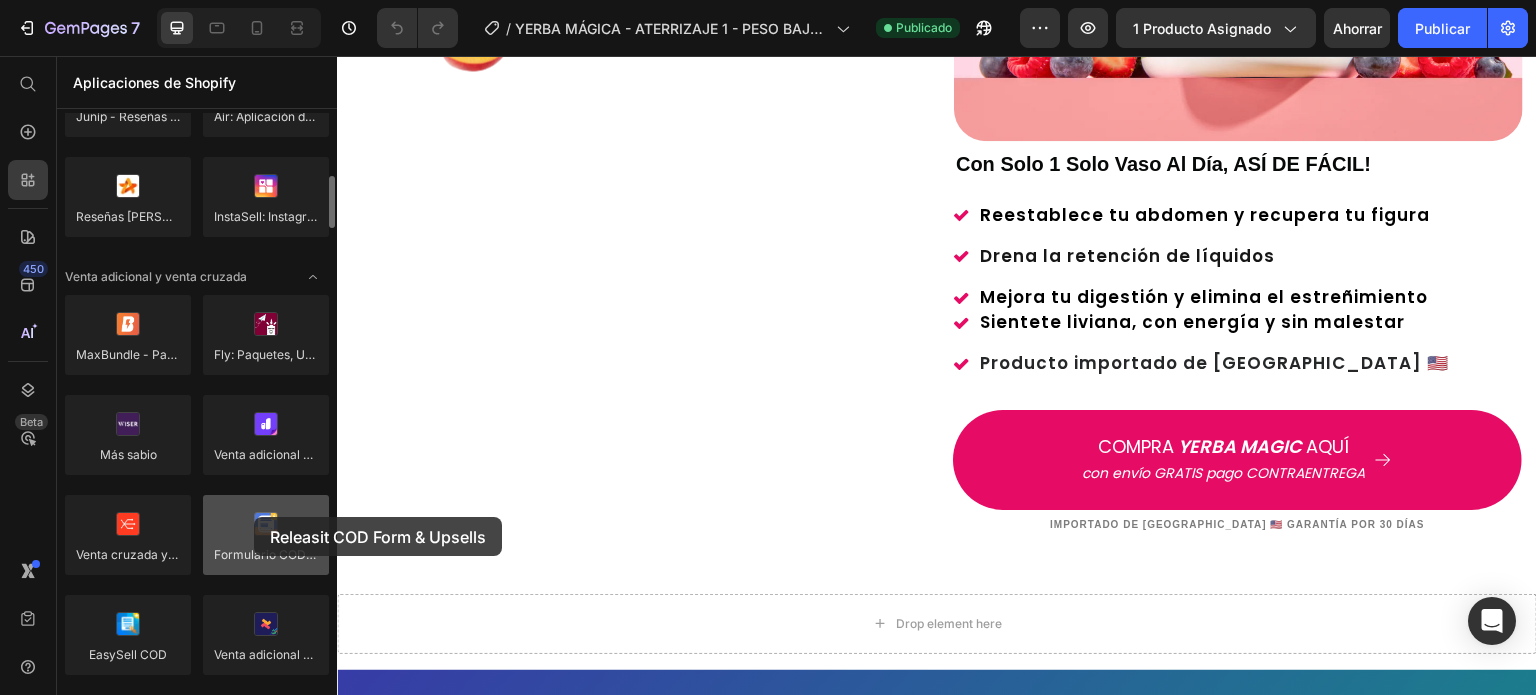 click at bounding box center [266, 535] 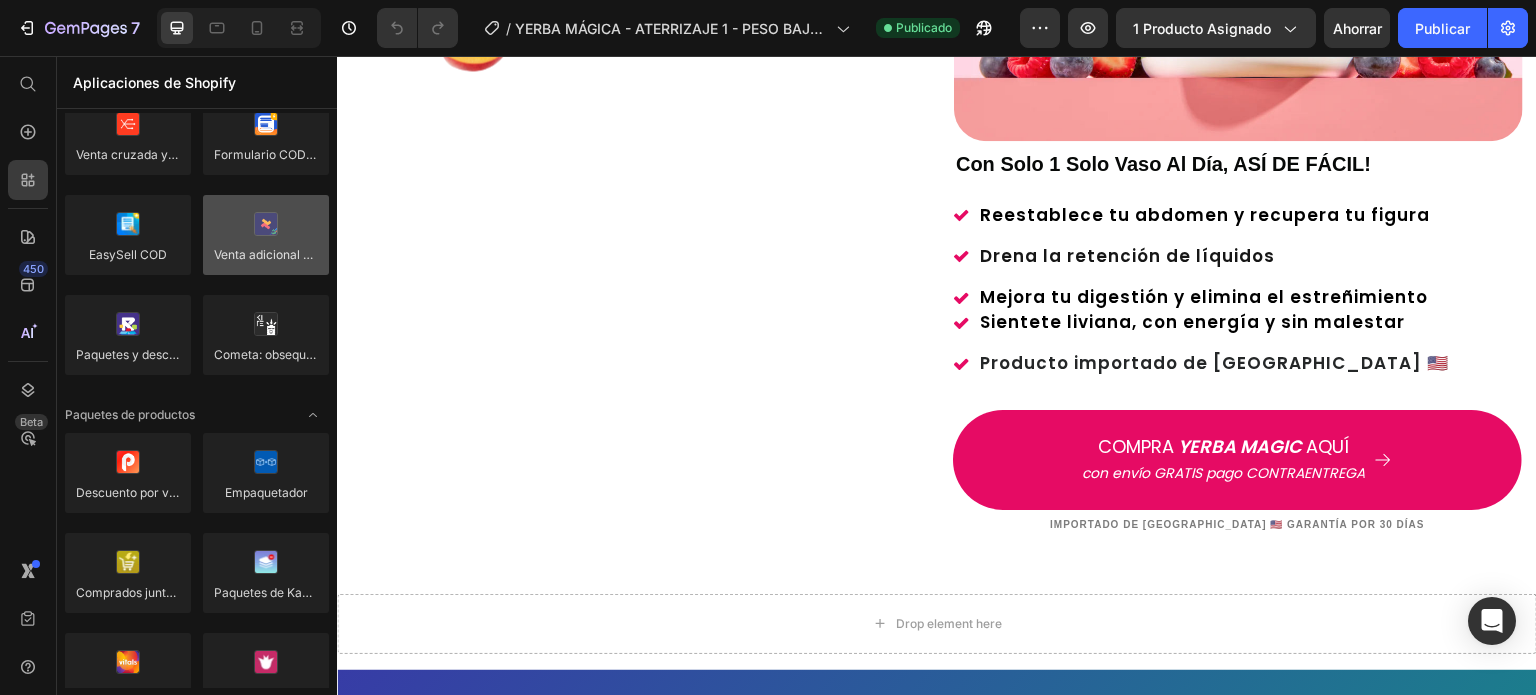 scroll, scrollTop: 900, scrollLeft: 0, axis: vertical 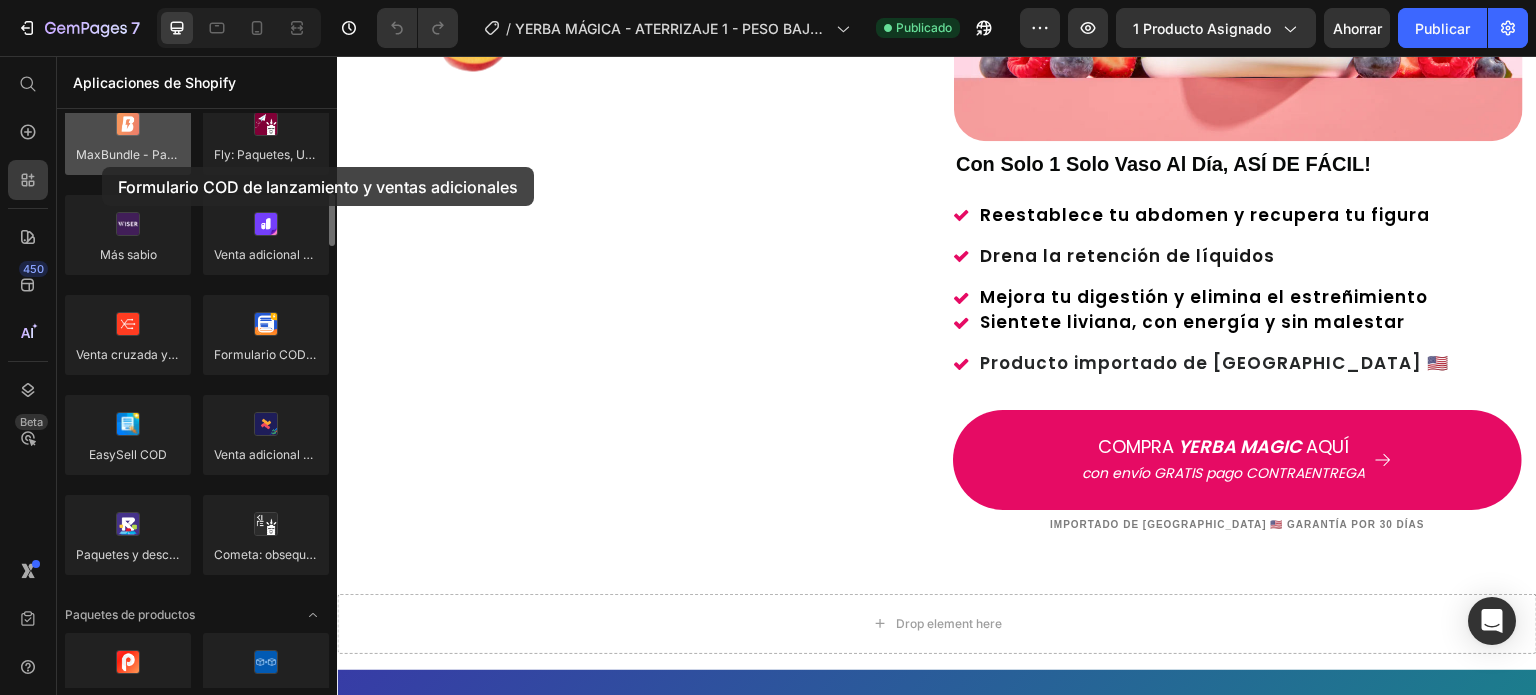 drag, startPoint x: 263, startPoint y: 363, endPoint x: 102, endPoint y: 167, distance: 253.6474 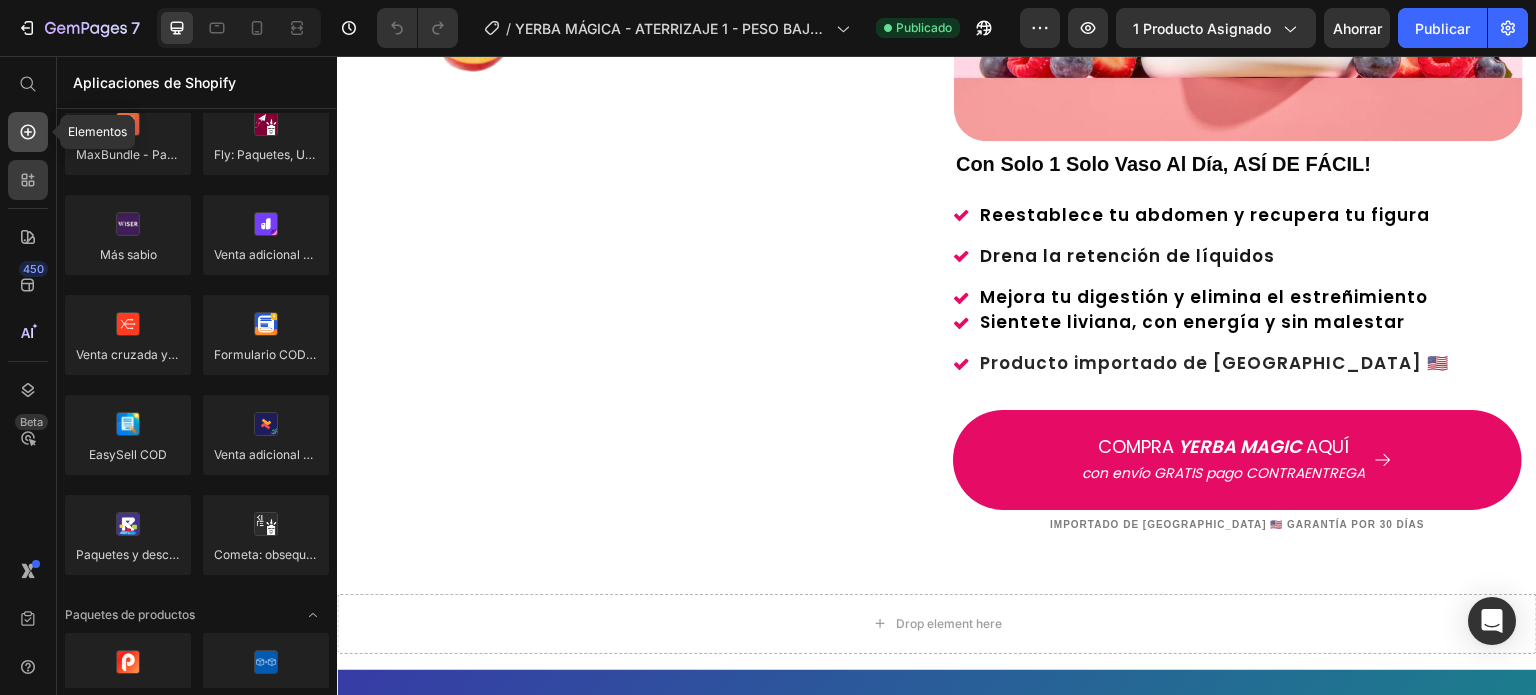 click 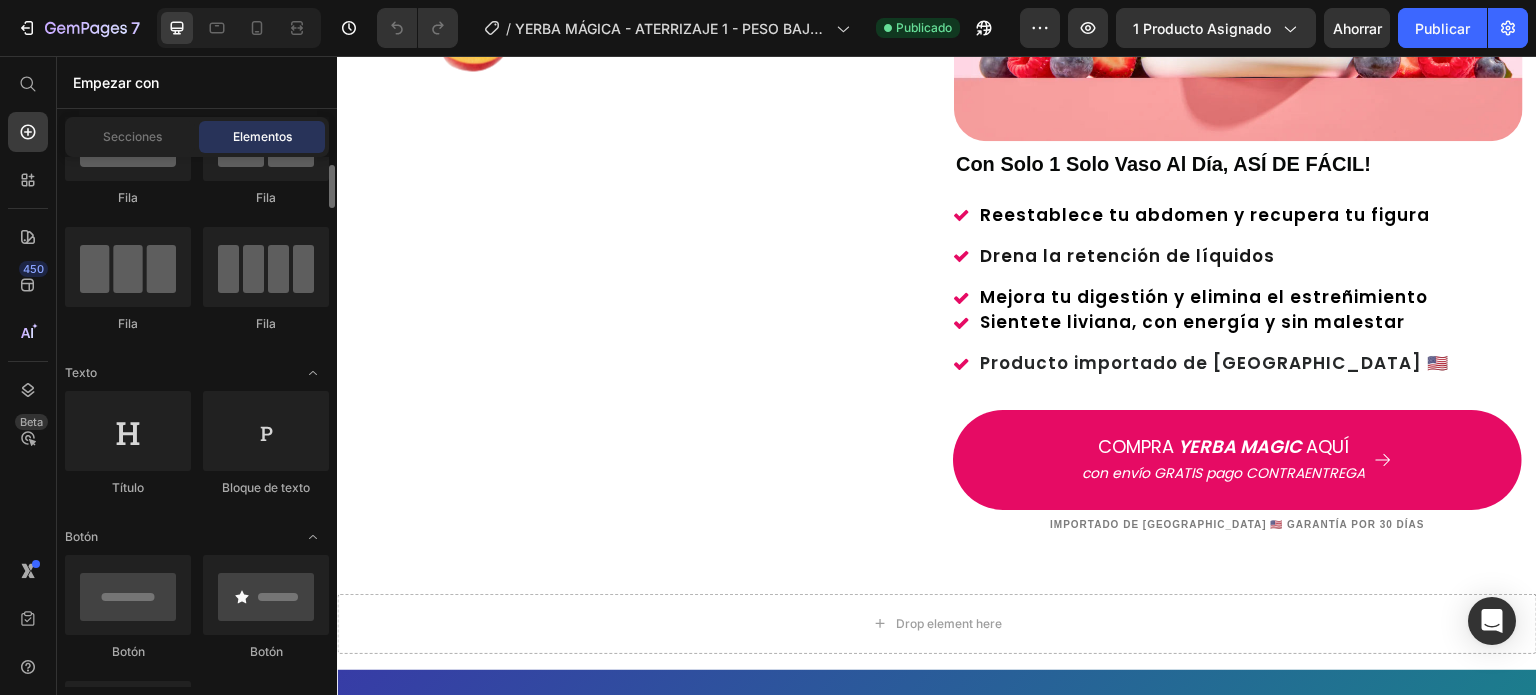 scroll, scrollTop: 0, scrollLeft: 0, axis: both 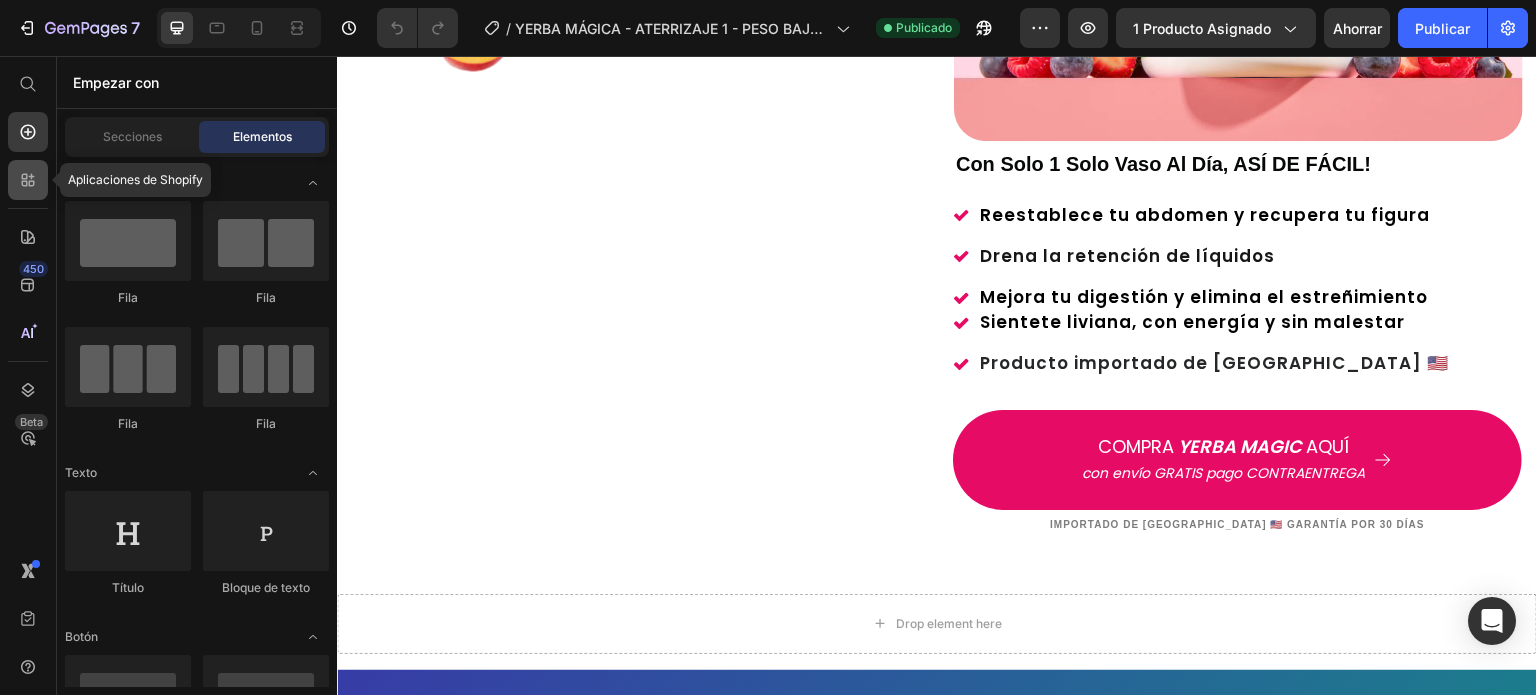 click 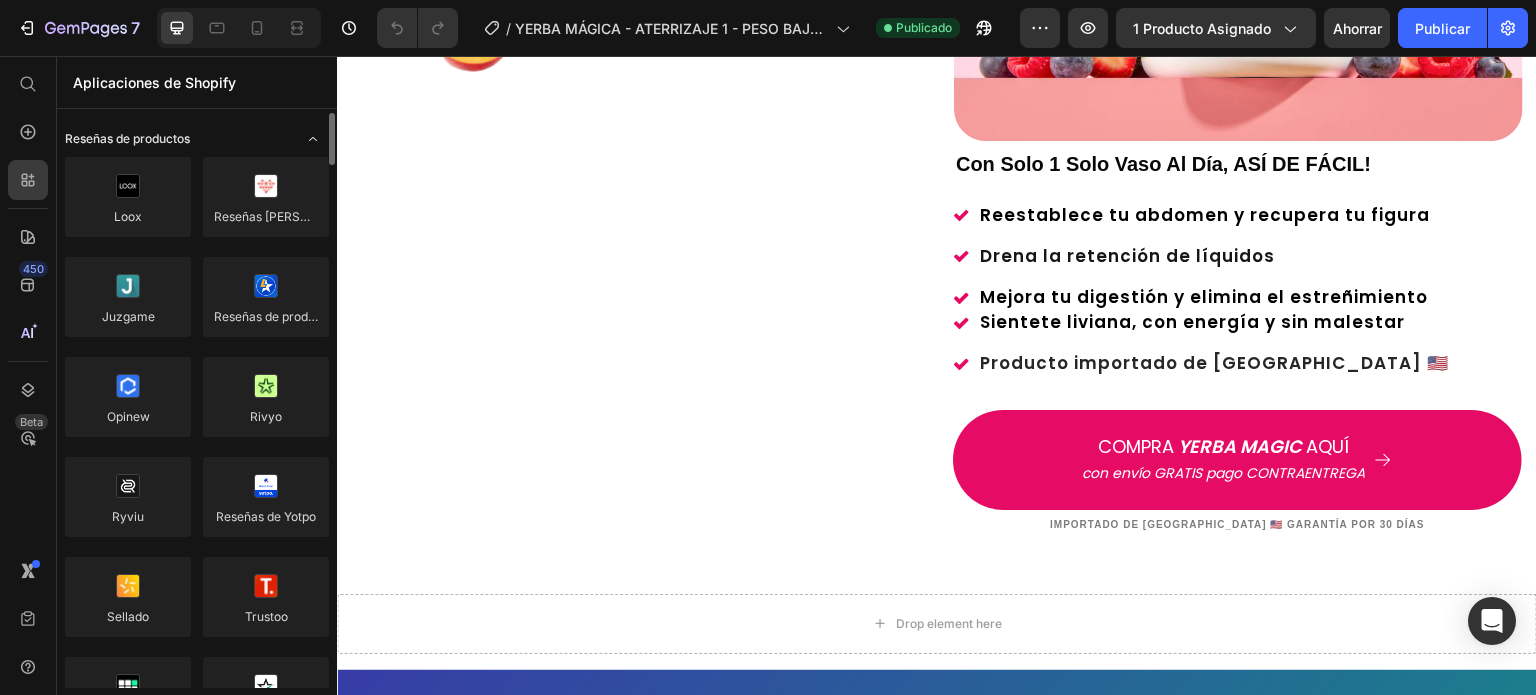 click 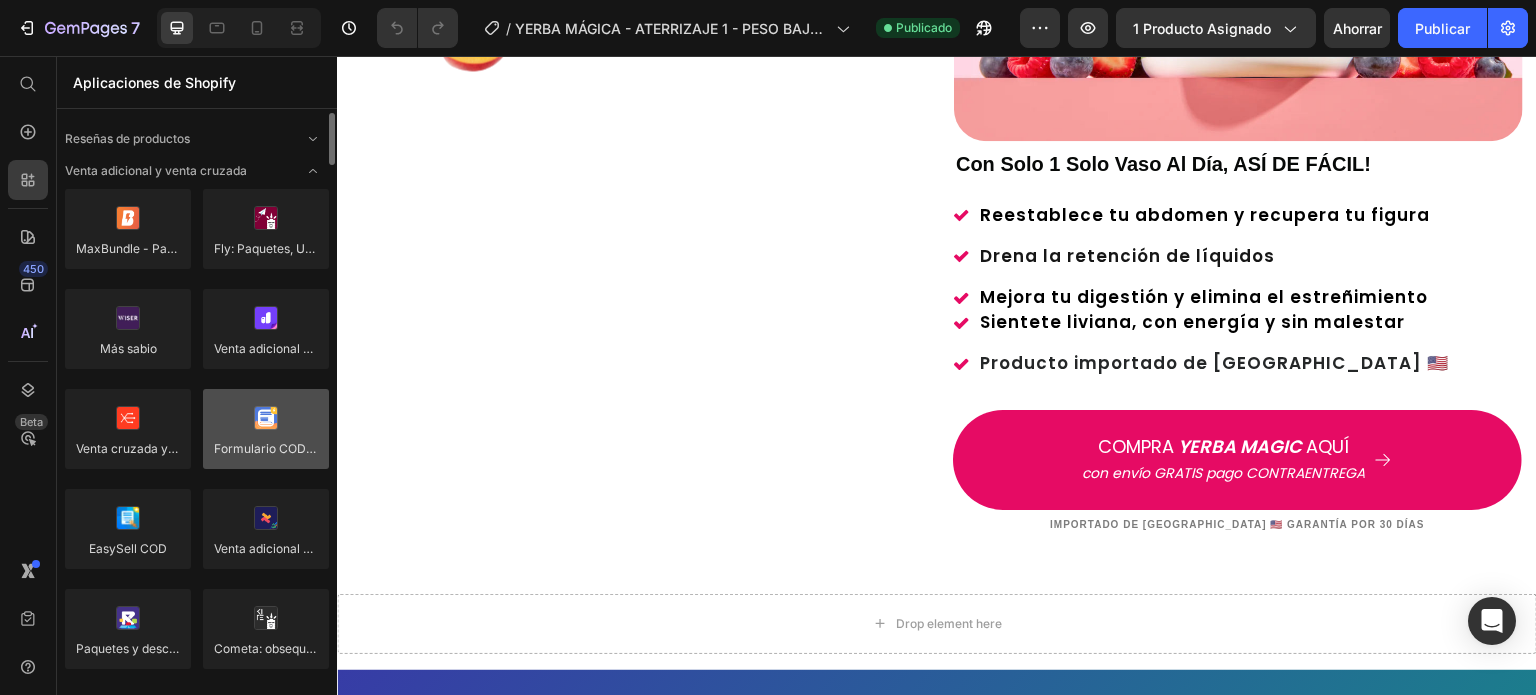 click at bounding box center (266, 429) 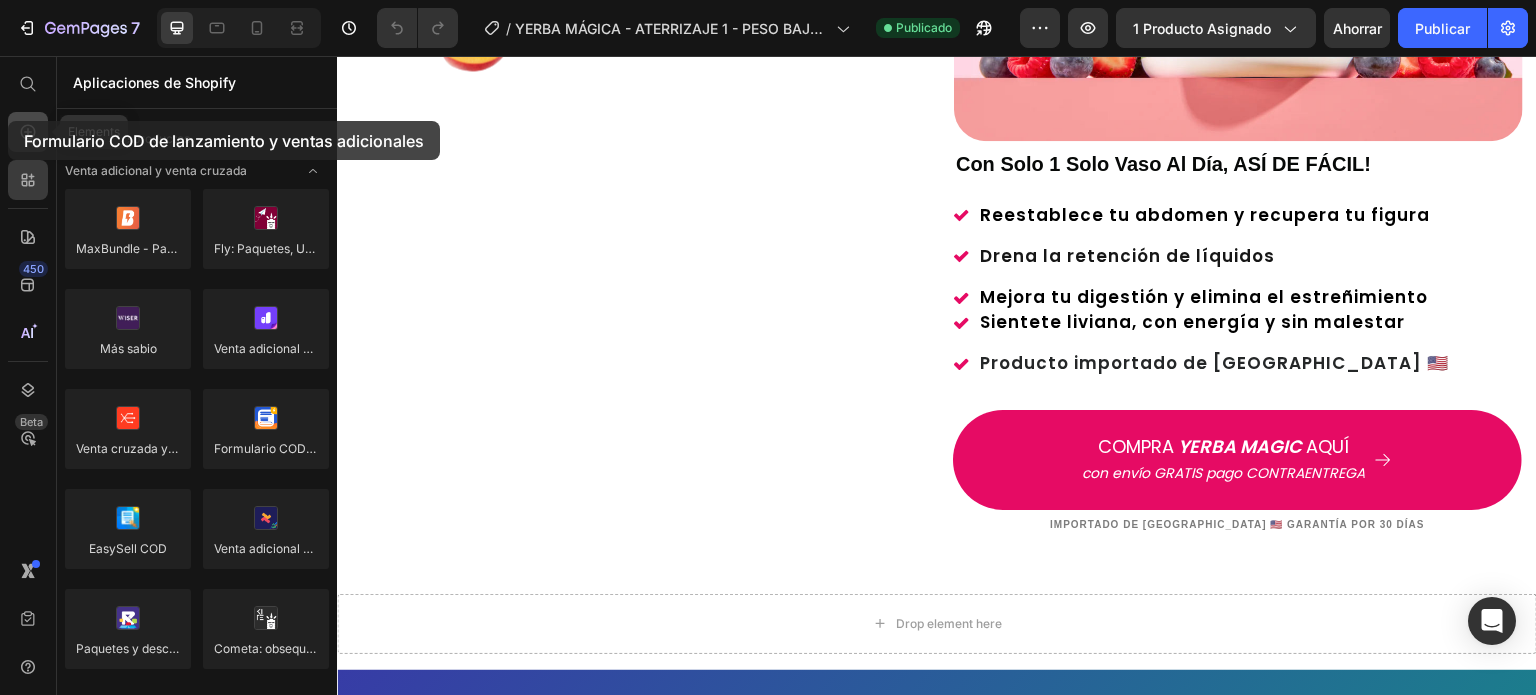 drag, startPoint x: 312, startPoint y: 429, endPoint x: 8, endPoint y: 121, distance: 432.7586 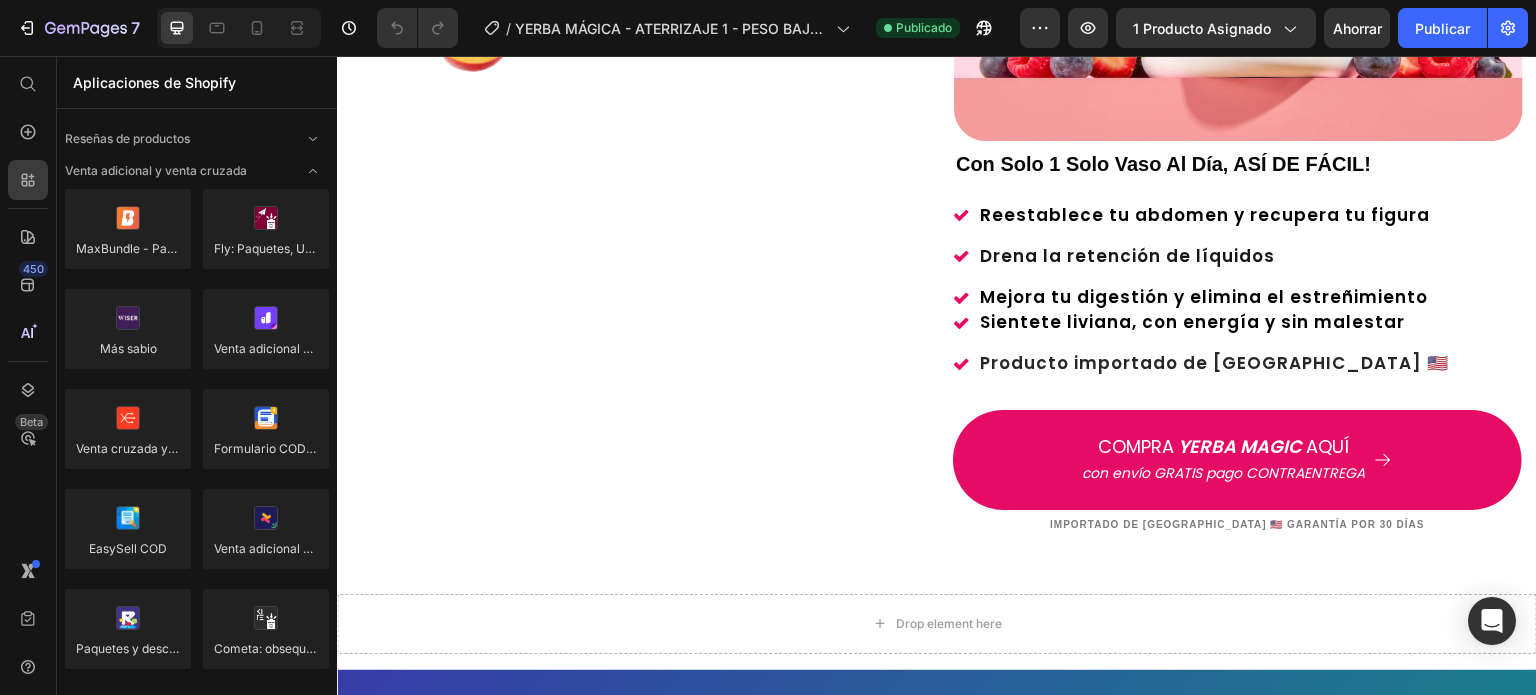 click on "Aplicaciones de Shopify" at bounding box center [154, 82] 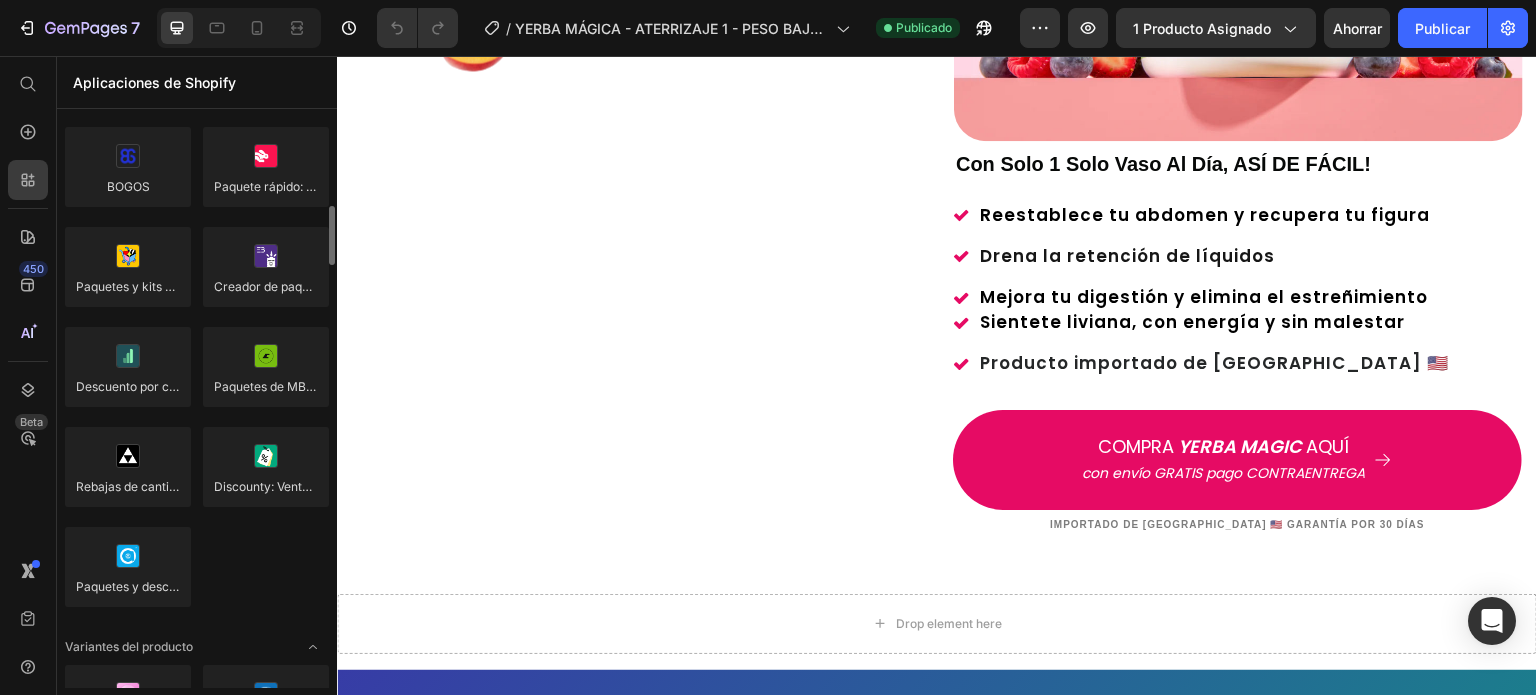 scroll, scrollTop: 1200, scrollLeft: 0, axis: vertical 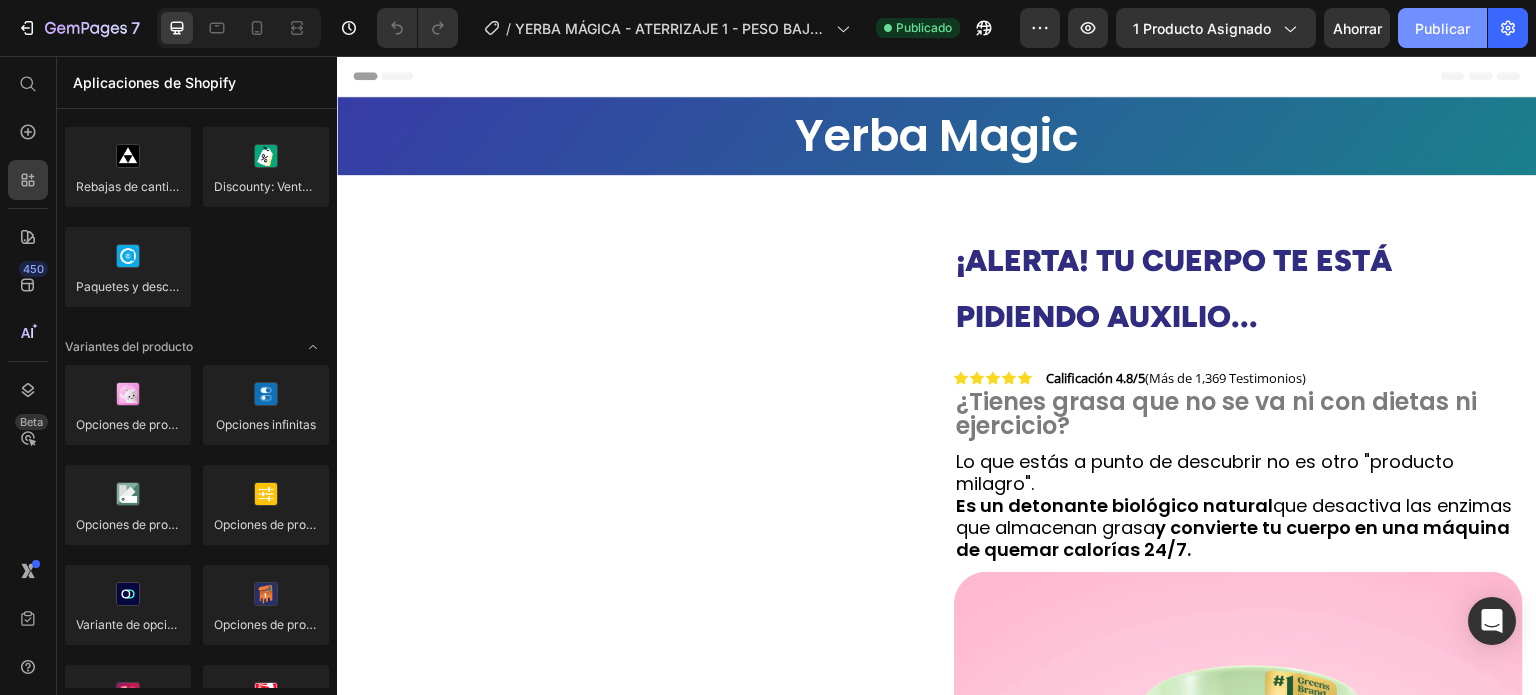 click on "Publicar" at bounding box center (1442, 28) 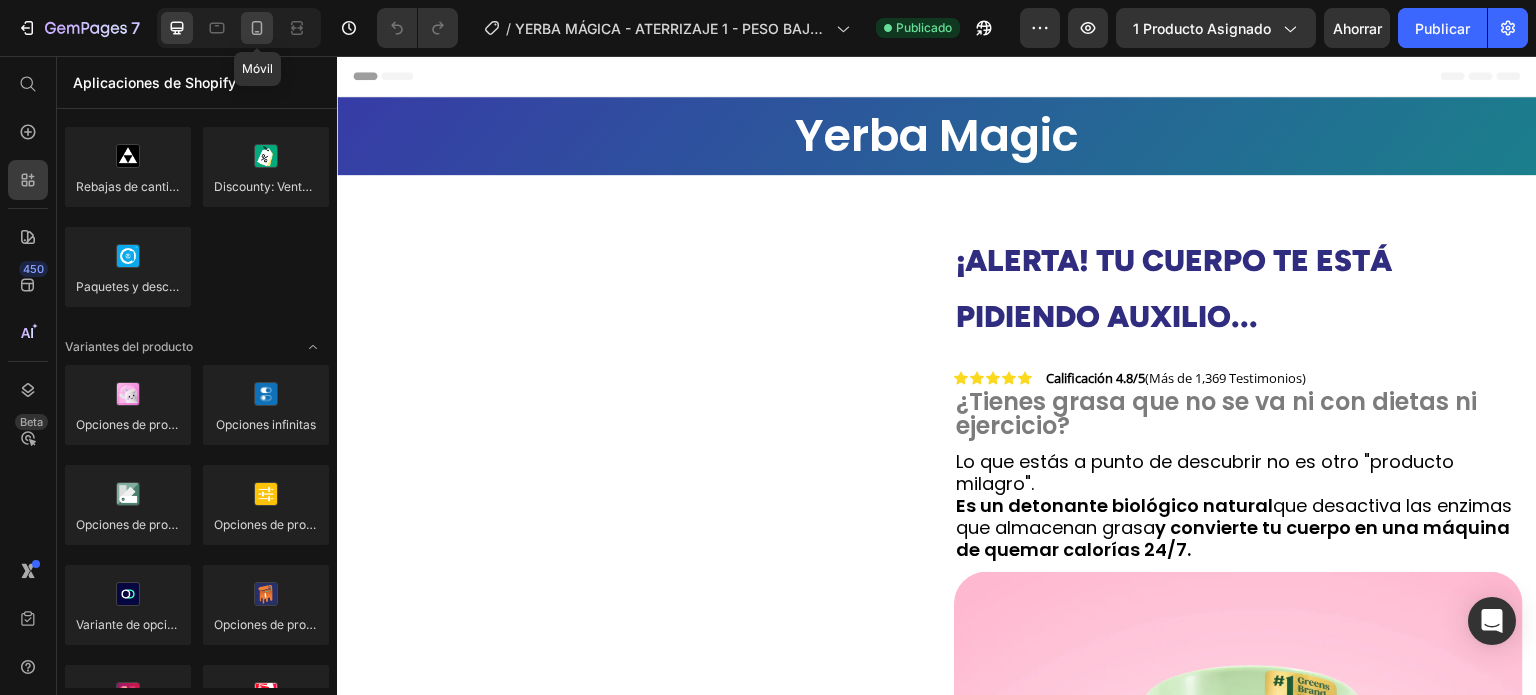 click 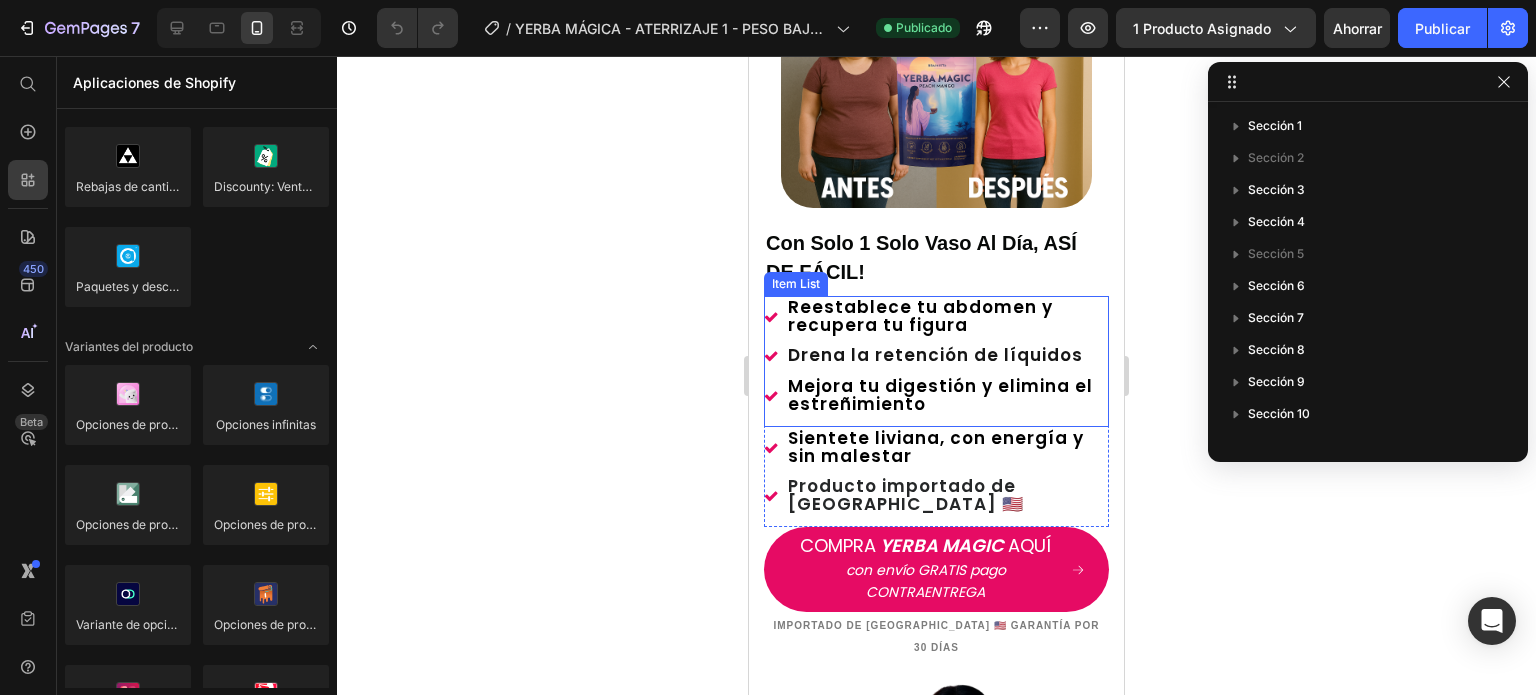 scroll, scrollTop: 800, scrollLeft: 0, axis: vertical 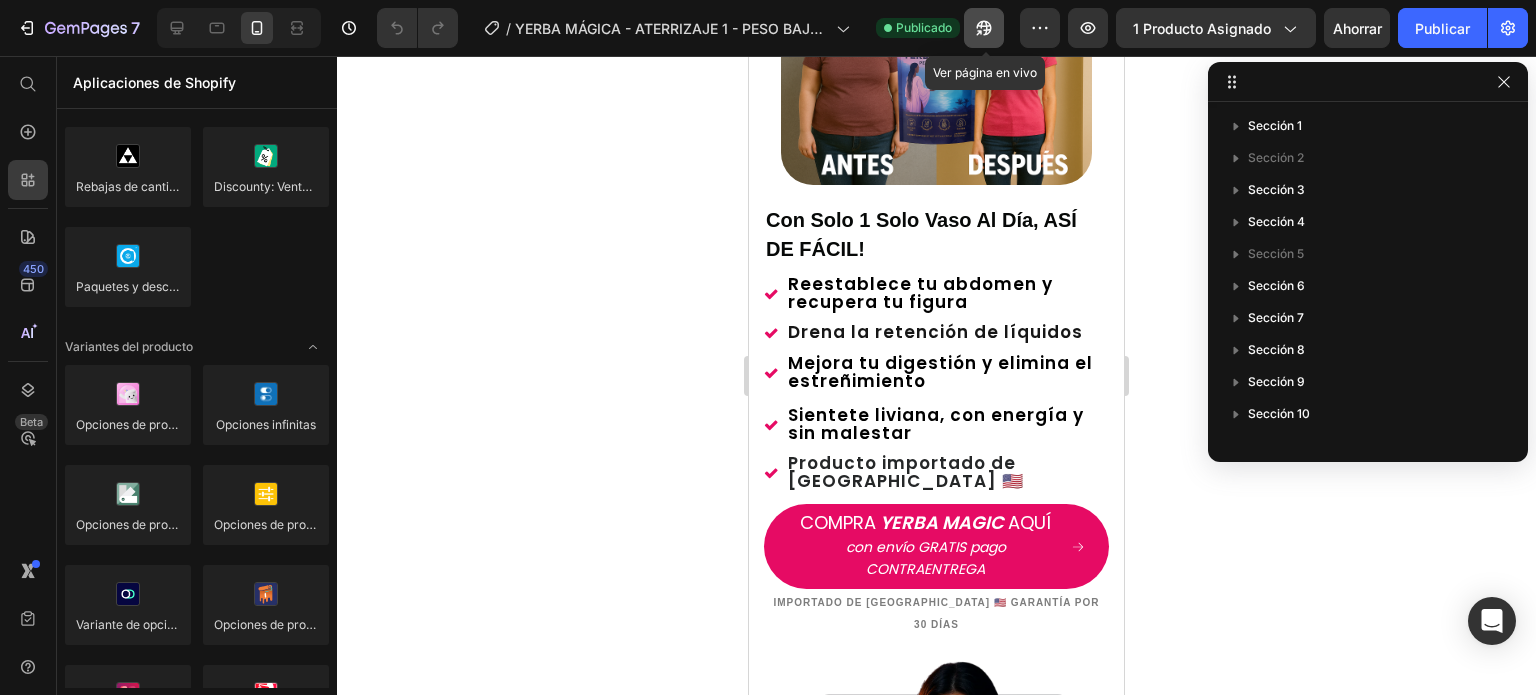 click 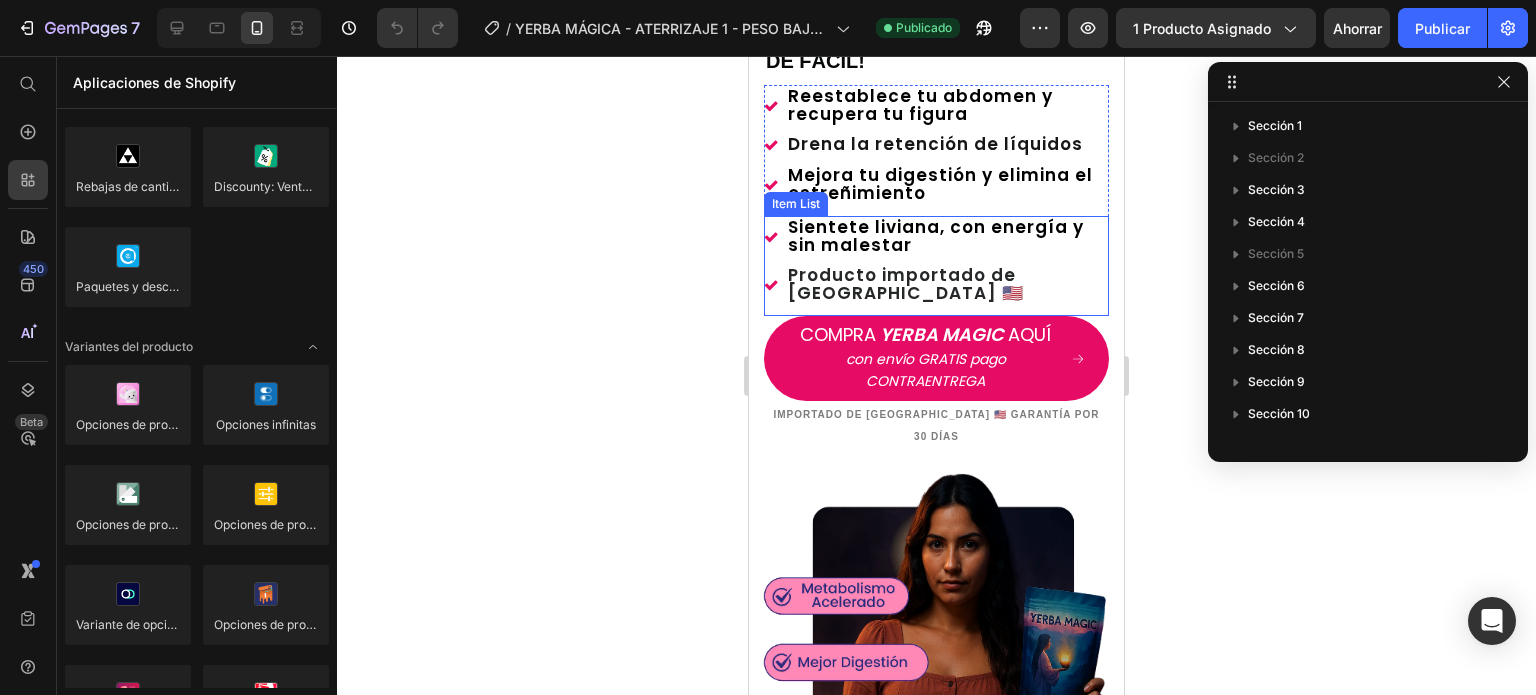 scroll, scrollTop: 1000, scrollLeft: 0, axis: vertical 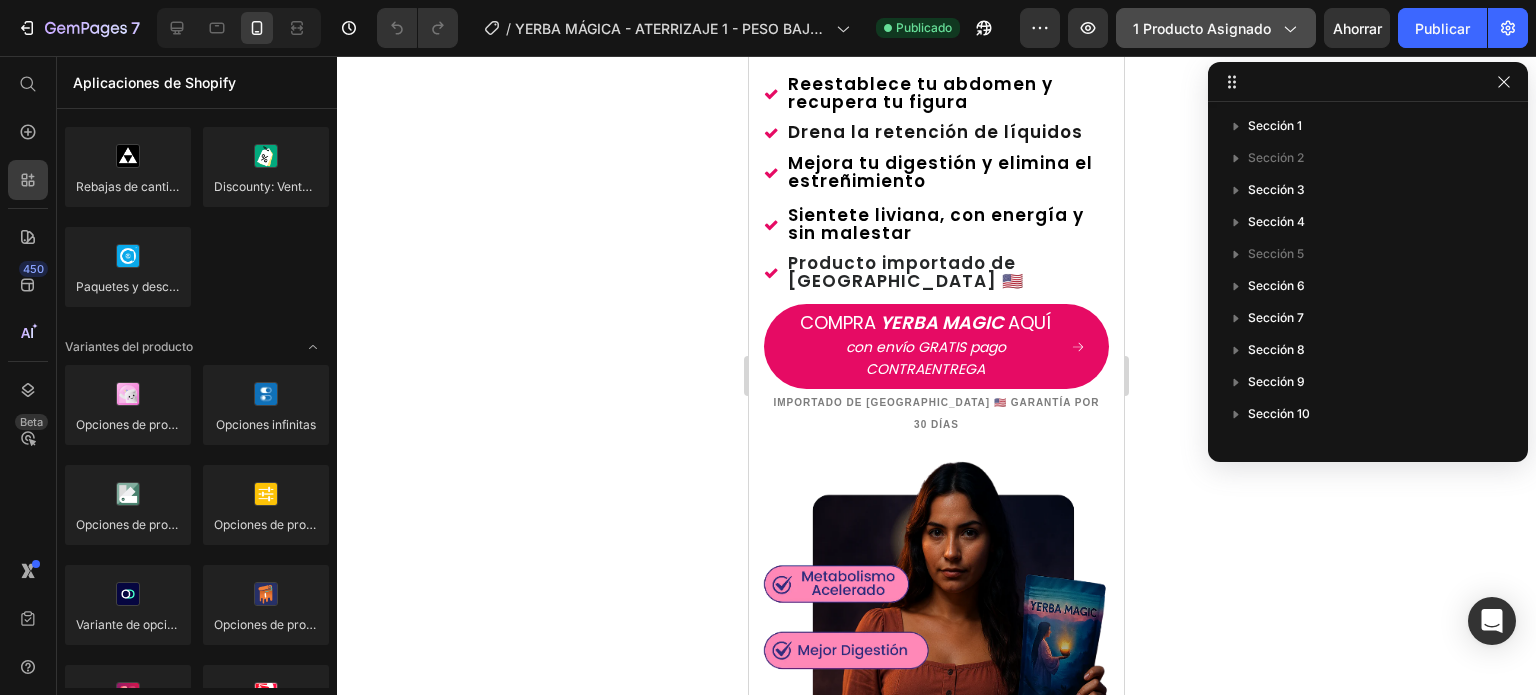 click on "1 producto asignado" at bounding box center (1202, 28) 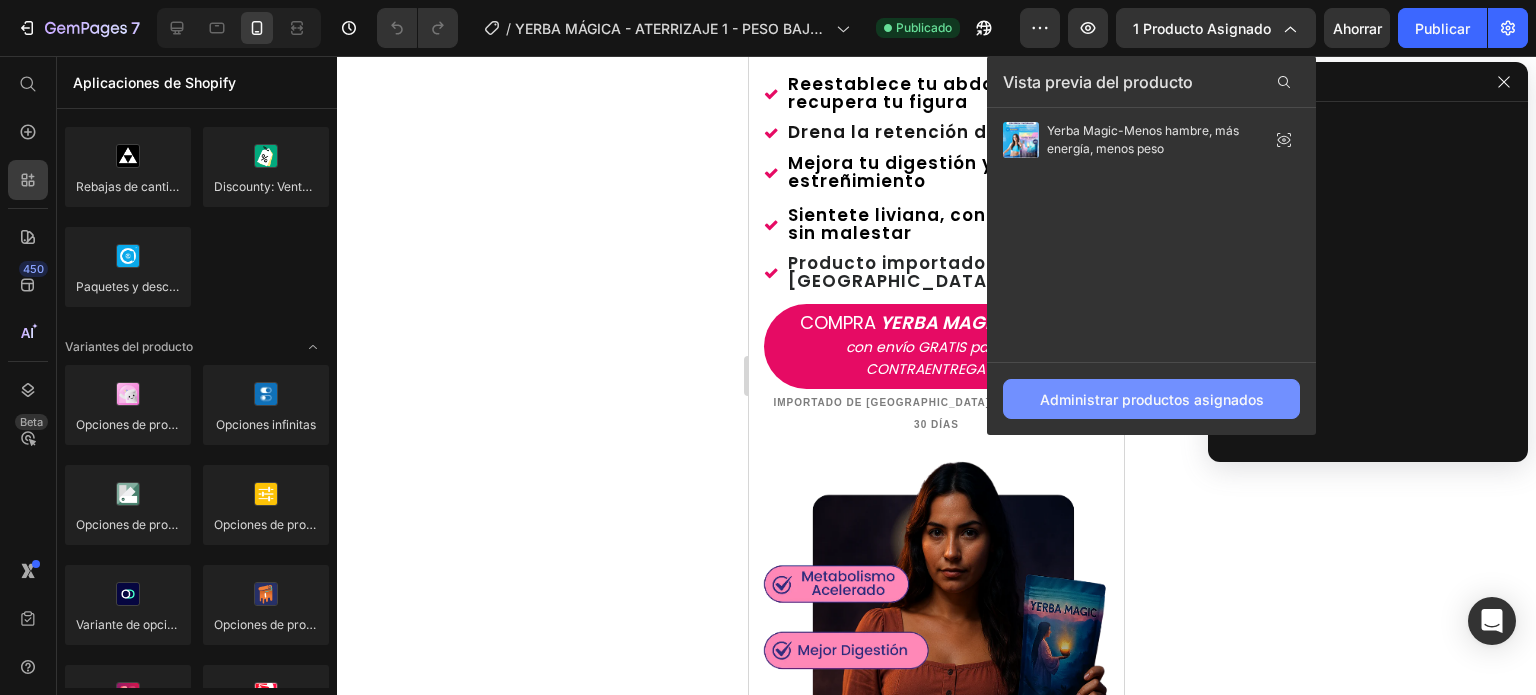 click on "Administrar productos asignados" at bounding box center (1151, 399) 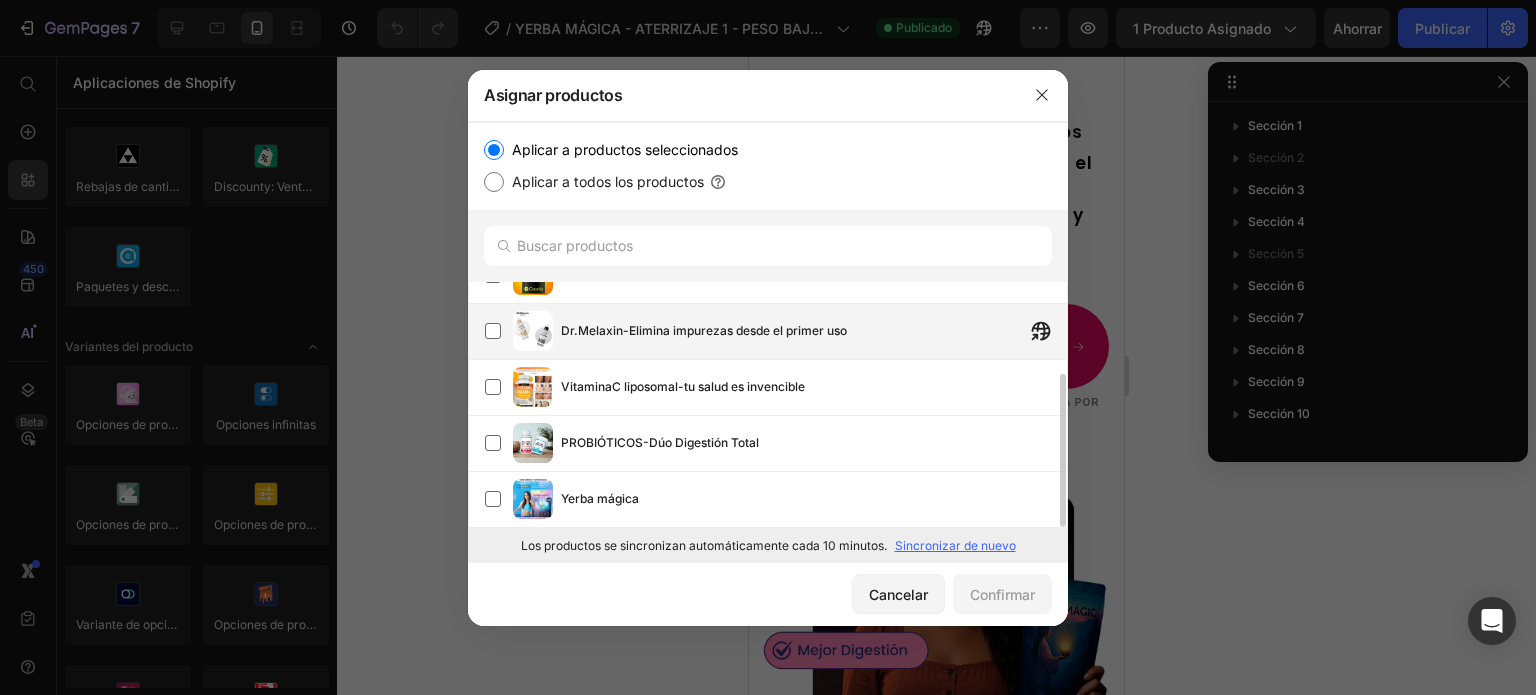 scroll, scrollTop: 0, scrollLeft: 0, axis: both 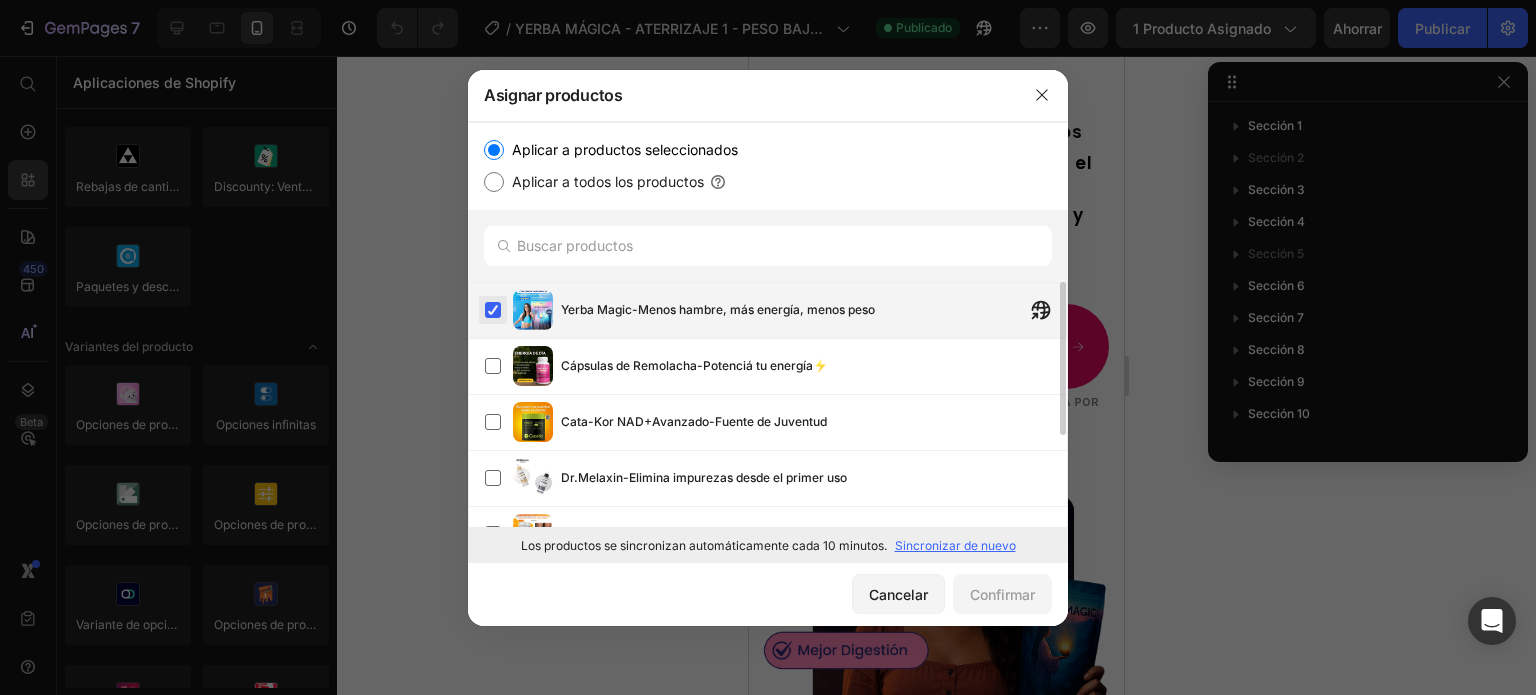 click at bounding box center [493, 310] 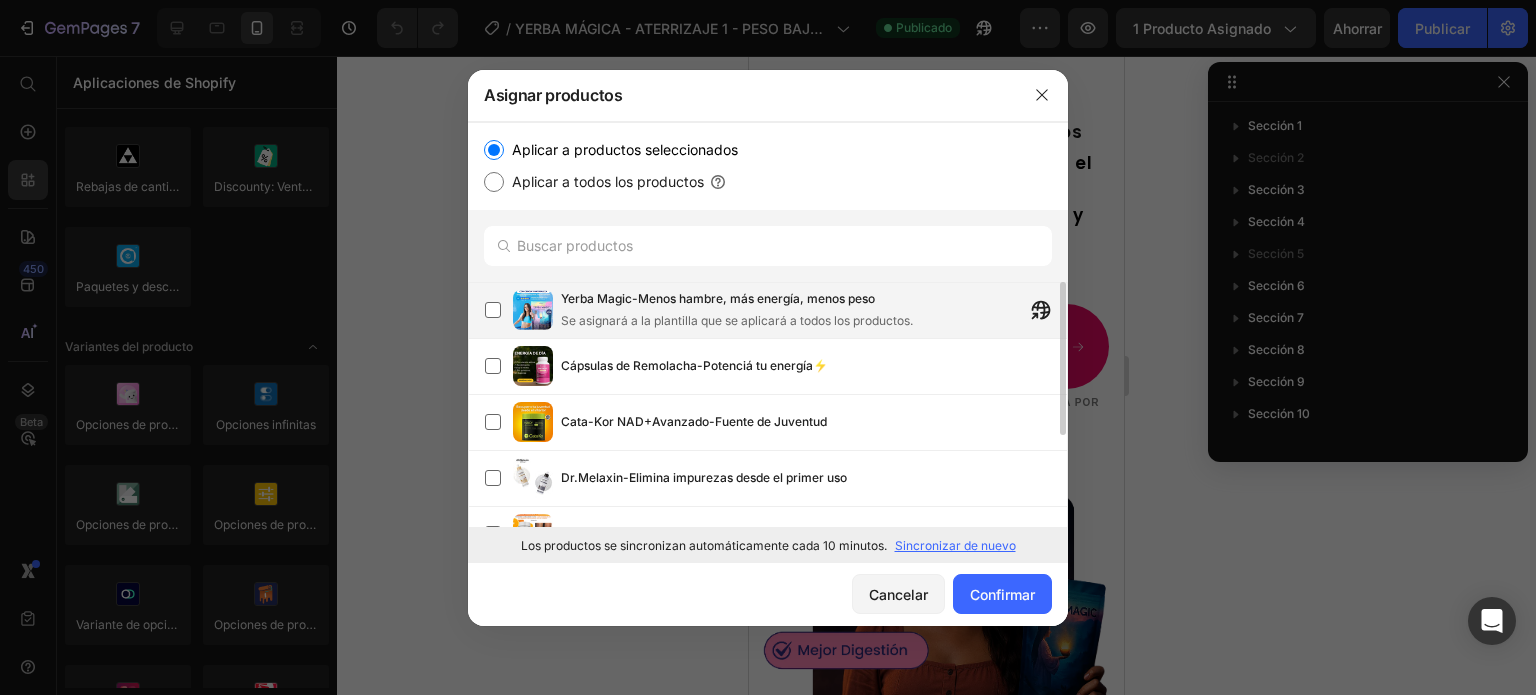 click on "Yerba Magic-Menos hambre, más energía, menos peso" at bounding box center [718, 298] 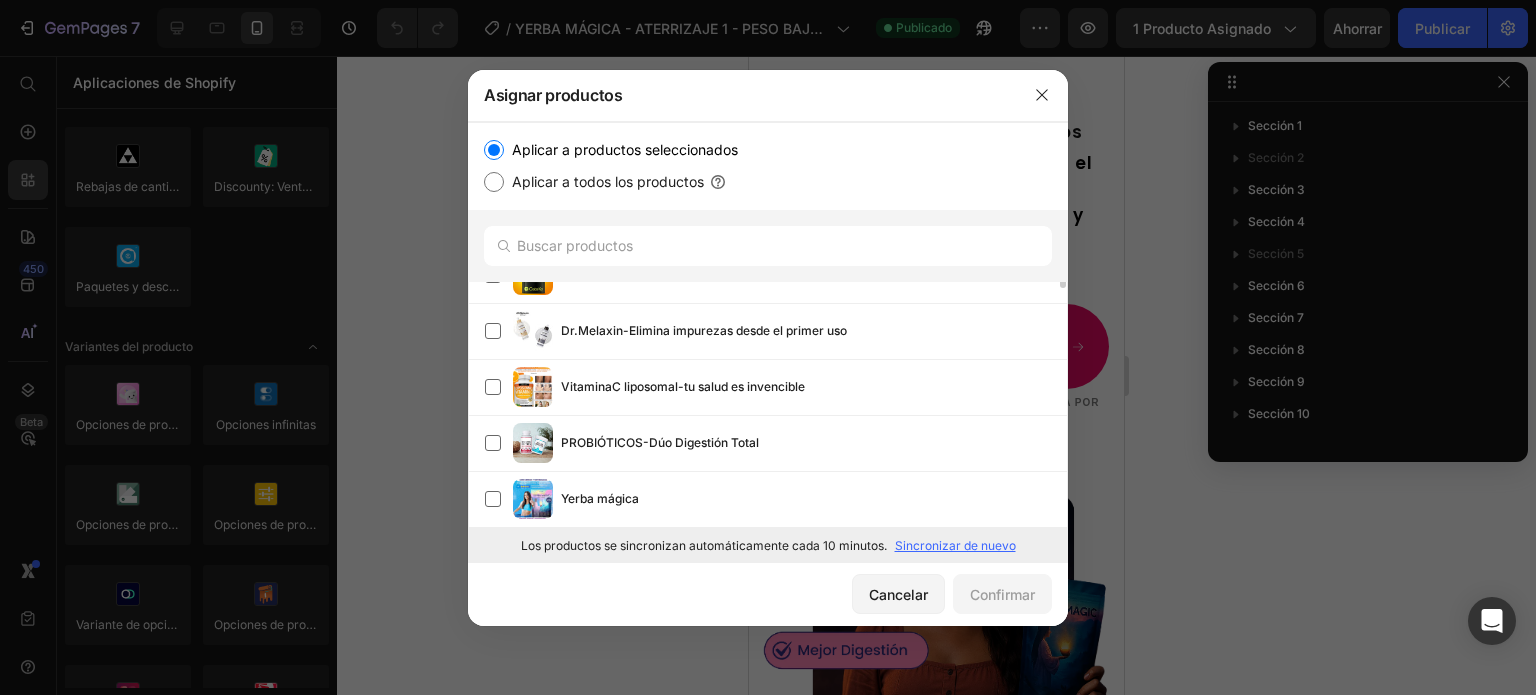 scroll, scrollTop: 0, scrollLeft: 0, axis: both 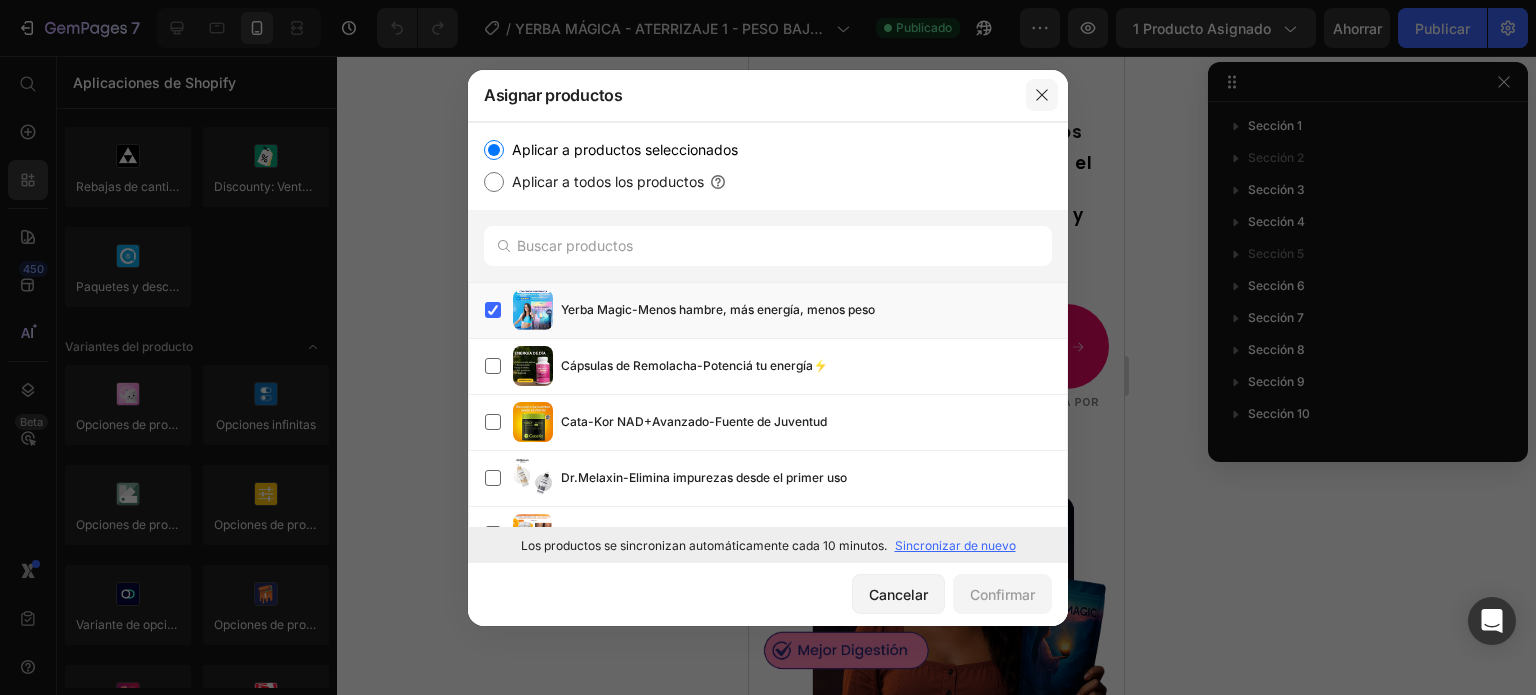 click 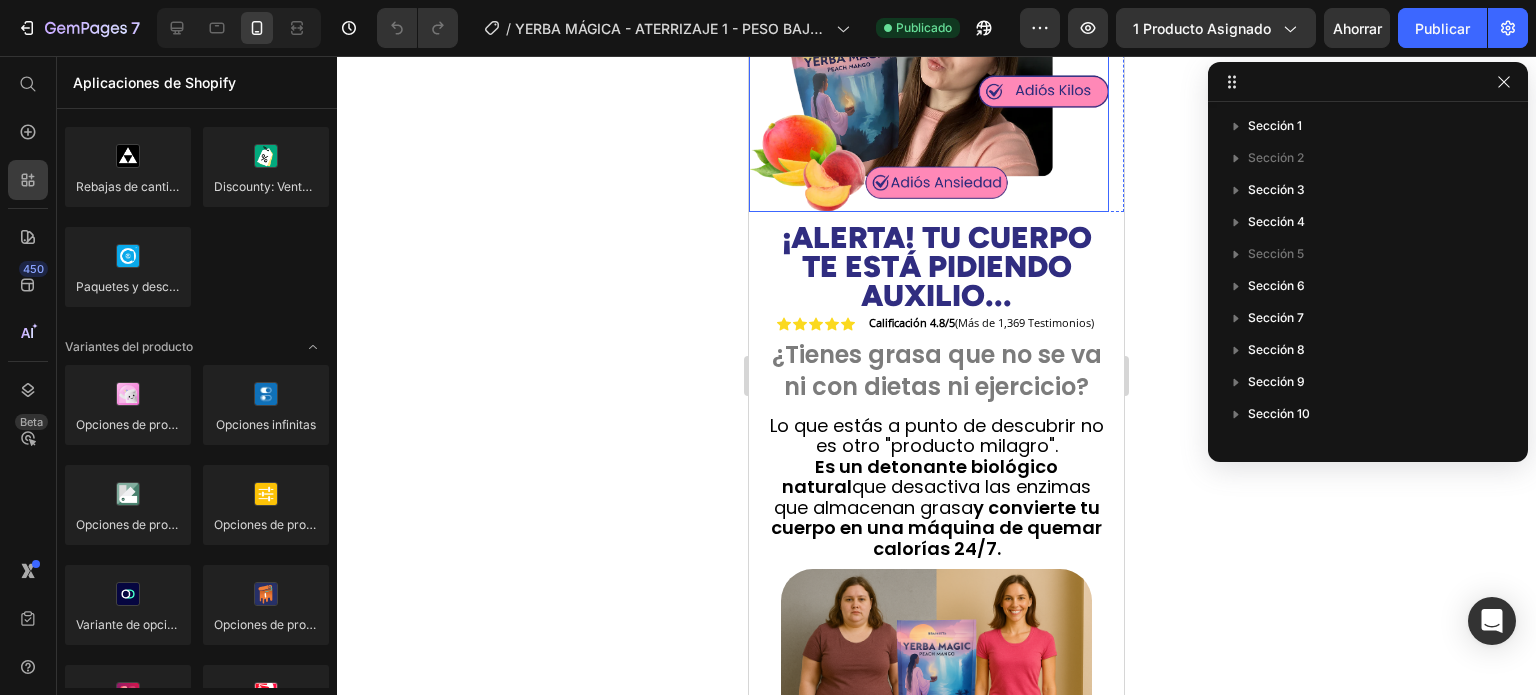 scroll, scrollTop: 100, scrollLeft: 0, axis: vertical 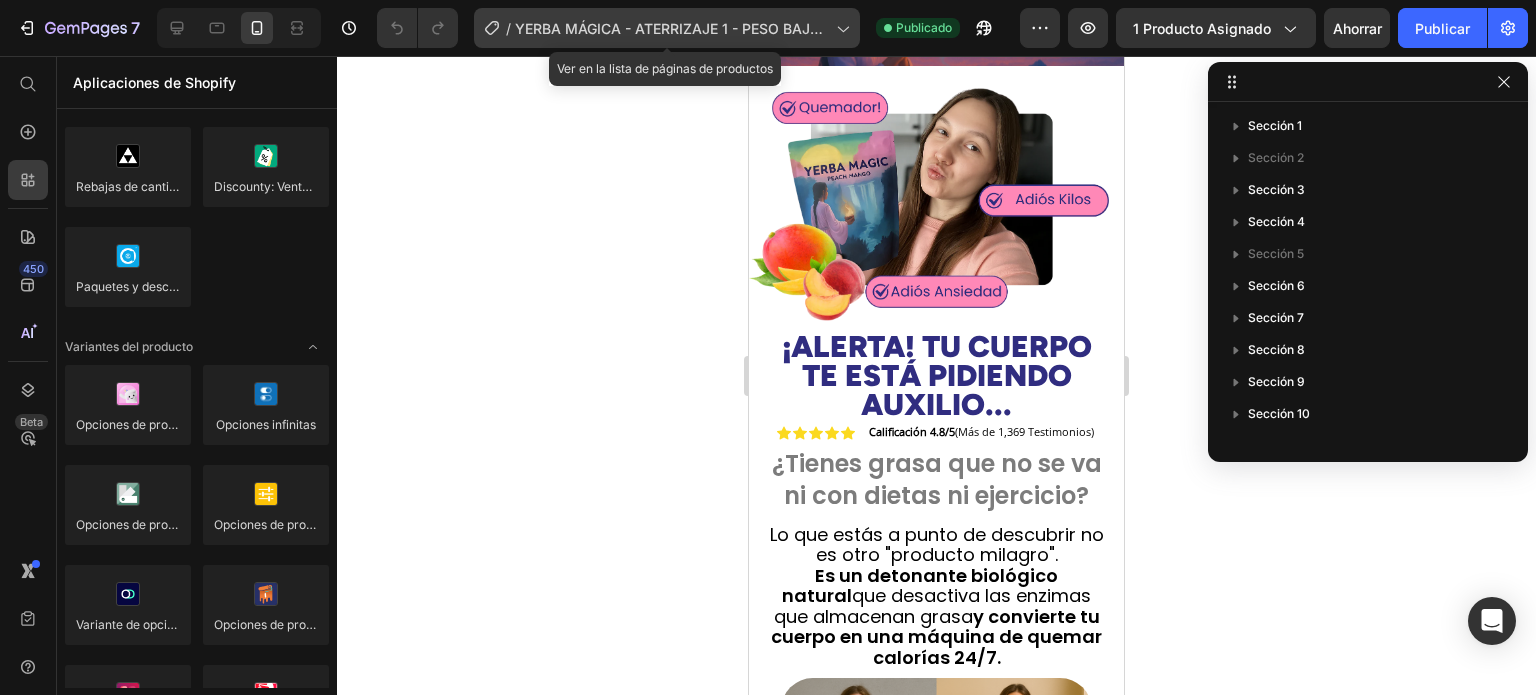 click on "YERBA MÁGICA - ATERRIZAJE 1 - PESO BAJAR" at bounding box center (669, 39) 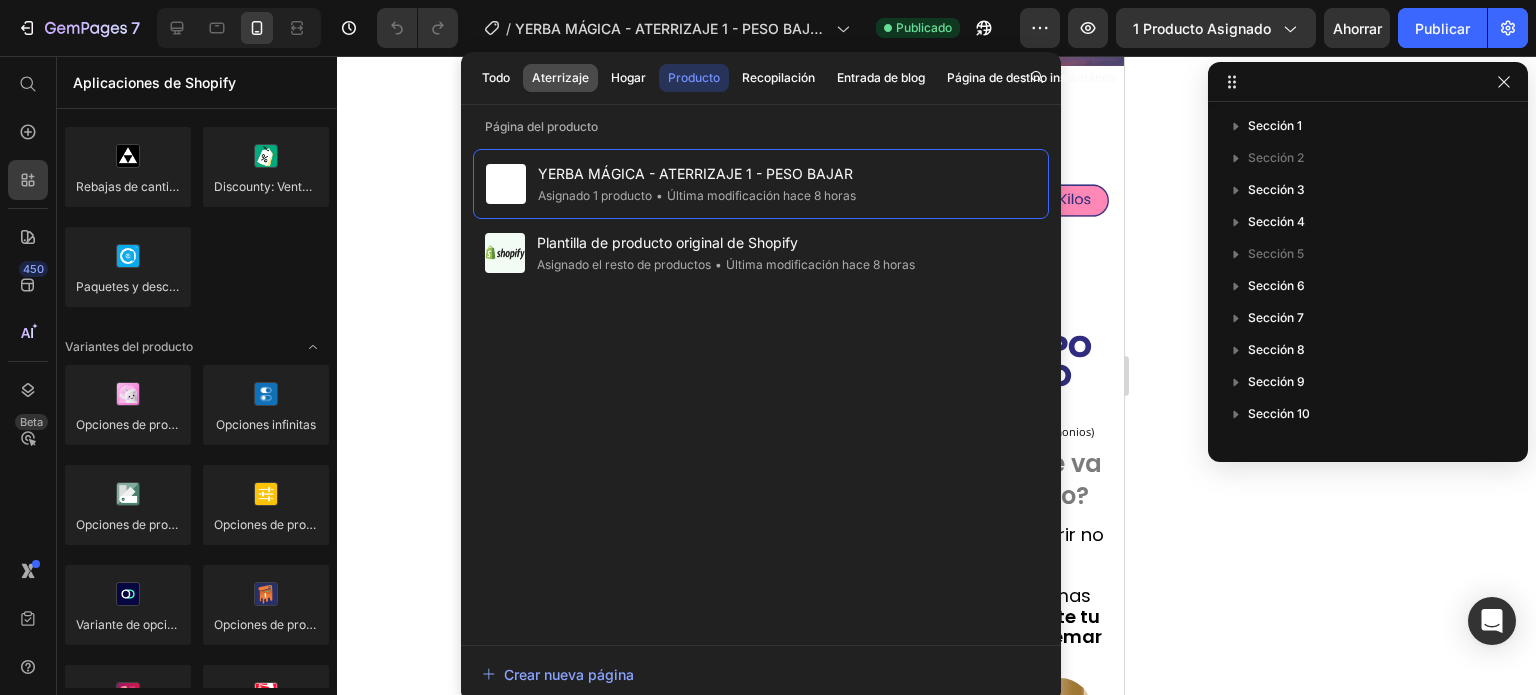 click on "Aterrizaje" at bounding box center (560, 77) 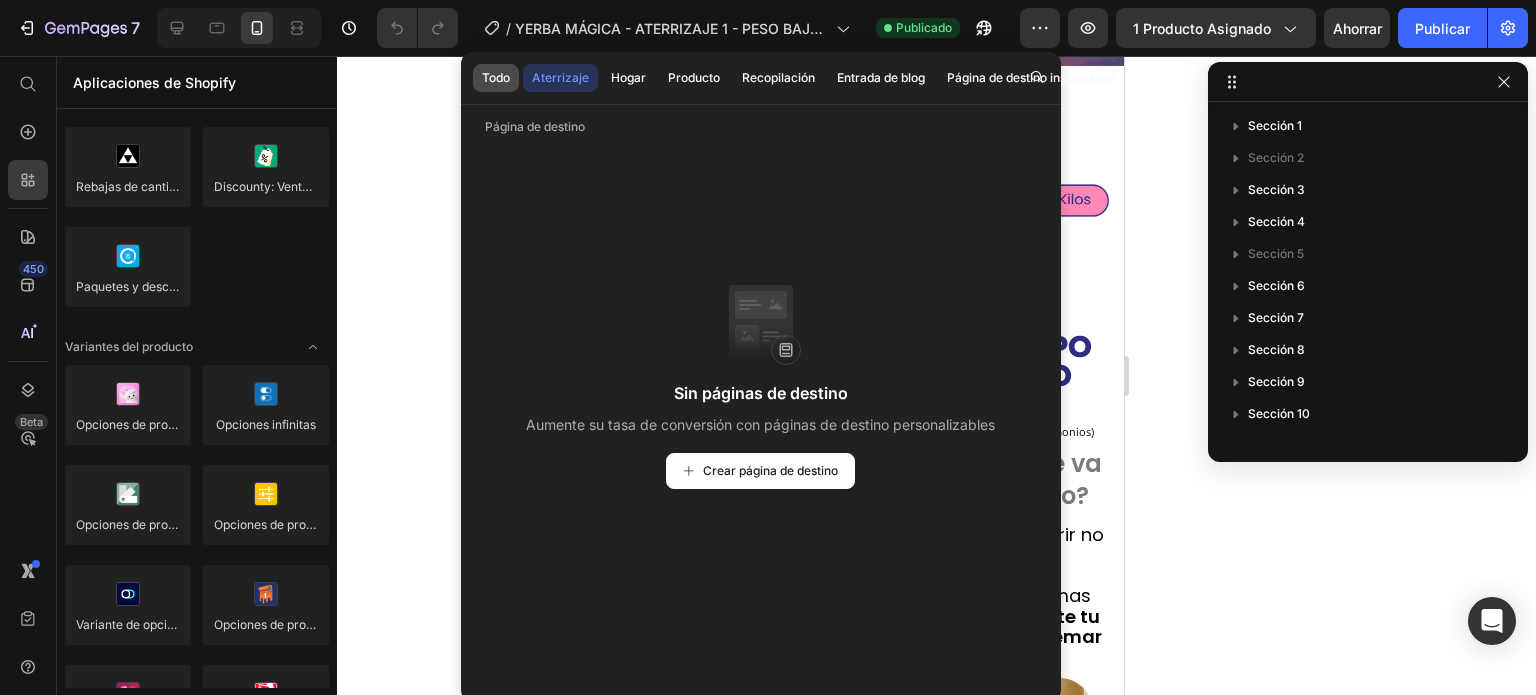 click on "Todo" at bounding box center [496, 77] 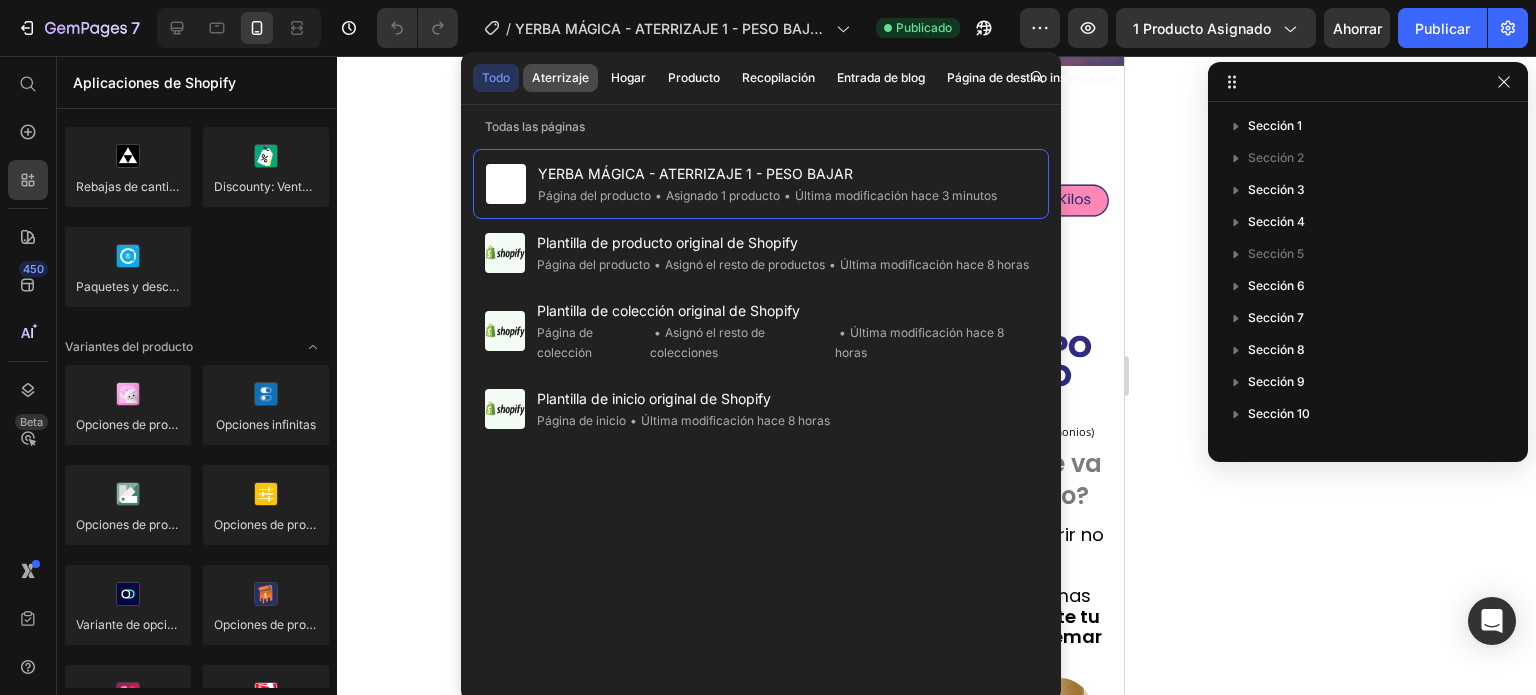 click on "Aterrizaje" at bounding box center (560, 77) 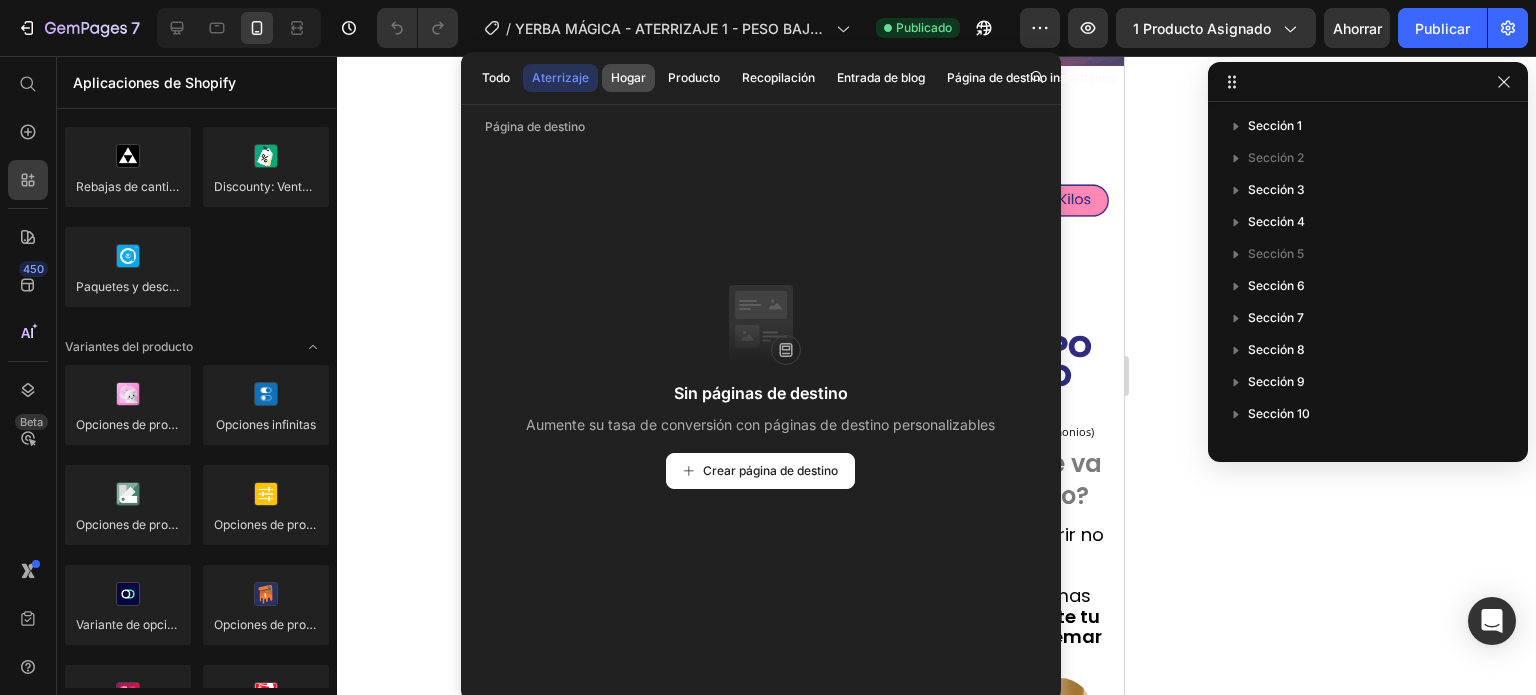 click on "Hogar" at bounding box center (628, 77) 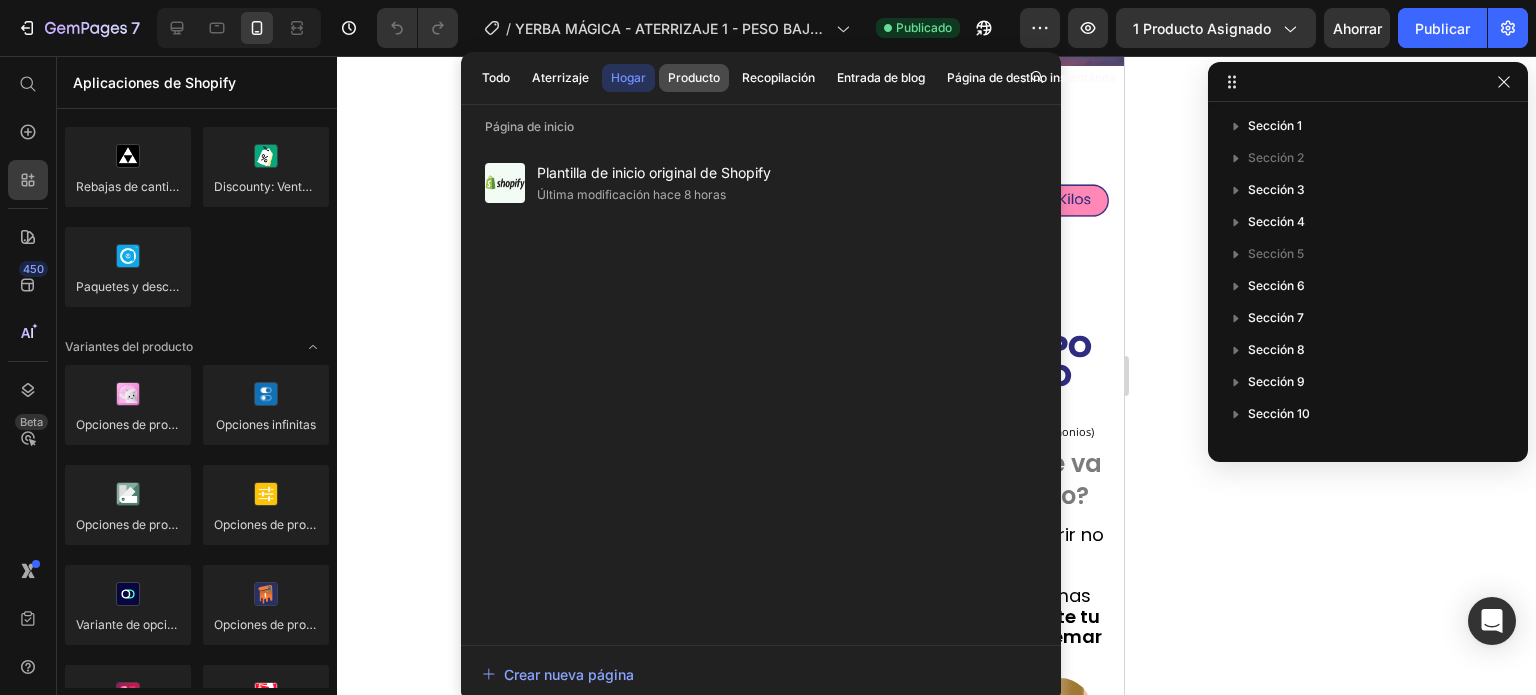 click on "Producto" 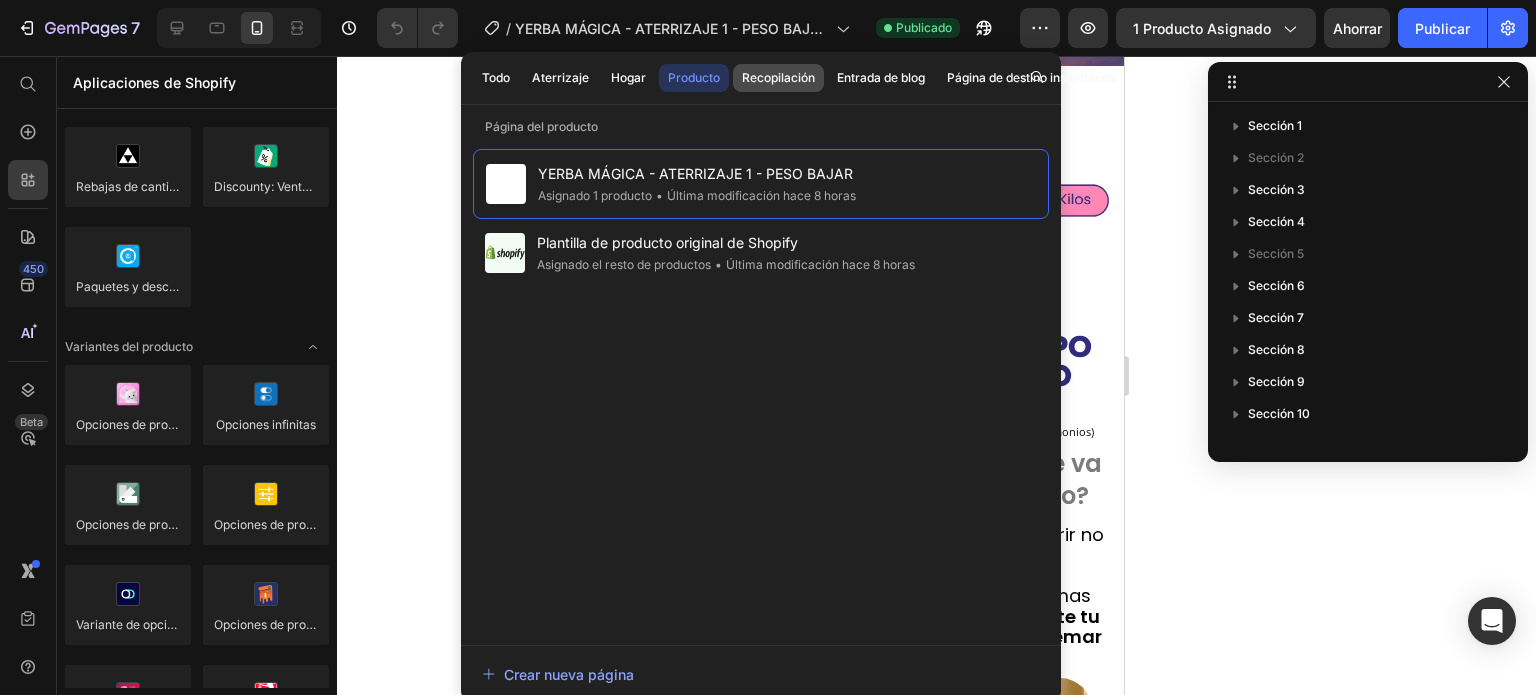 click on "Recopilación" at bounding box center (778, 77) 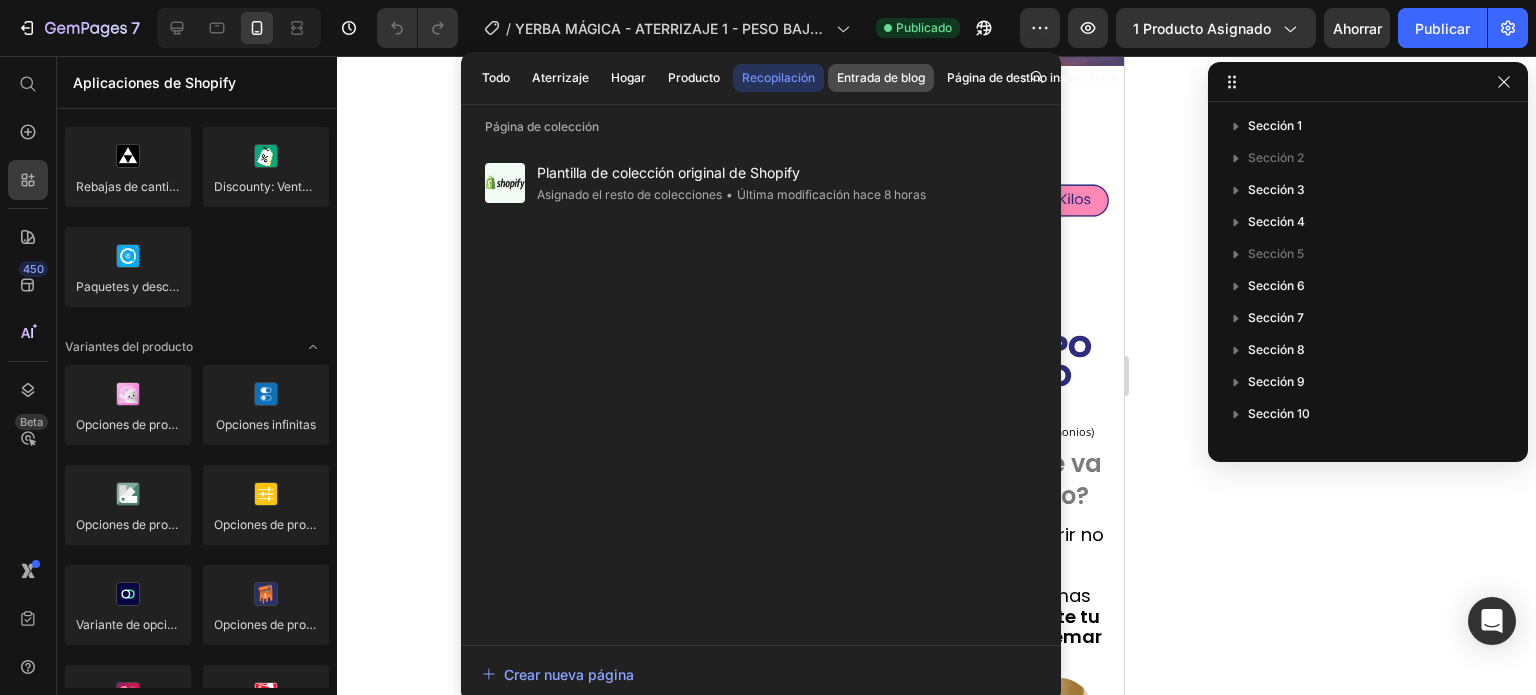 click on "Entrada de blog" at bounding box center (881, 77) 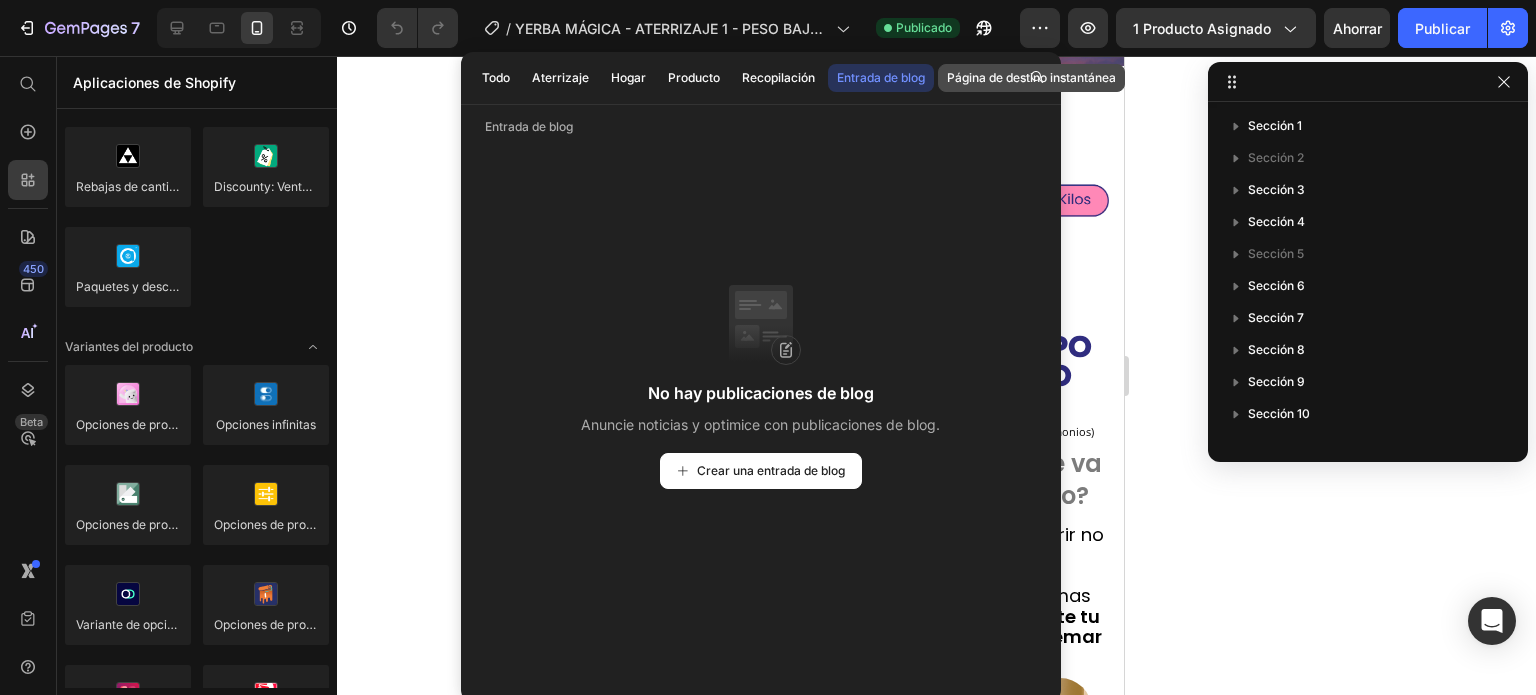 click on "Página de destino instantánea" at bounding box center [1031, 77] 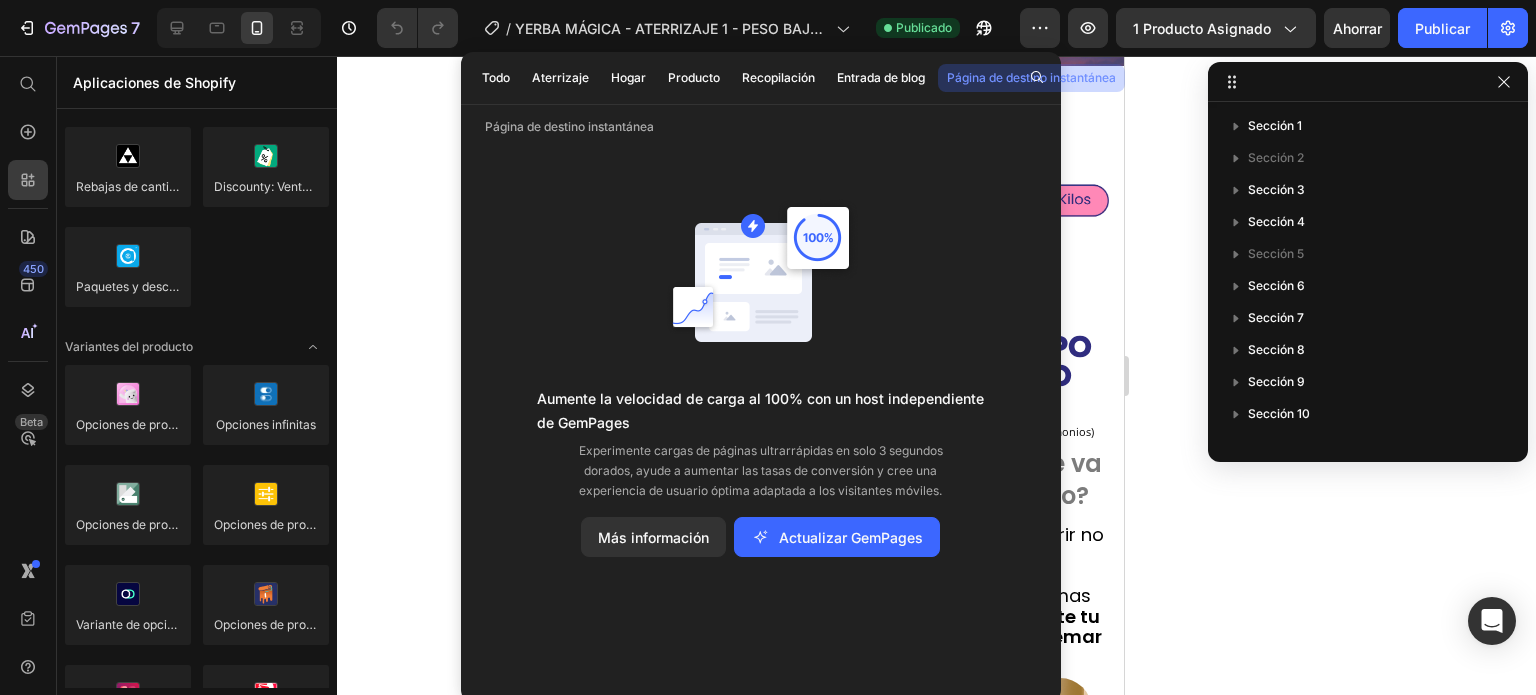 click 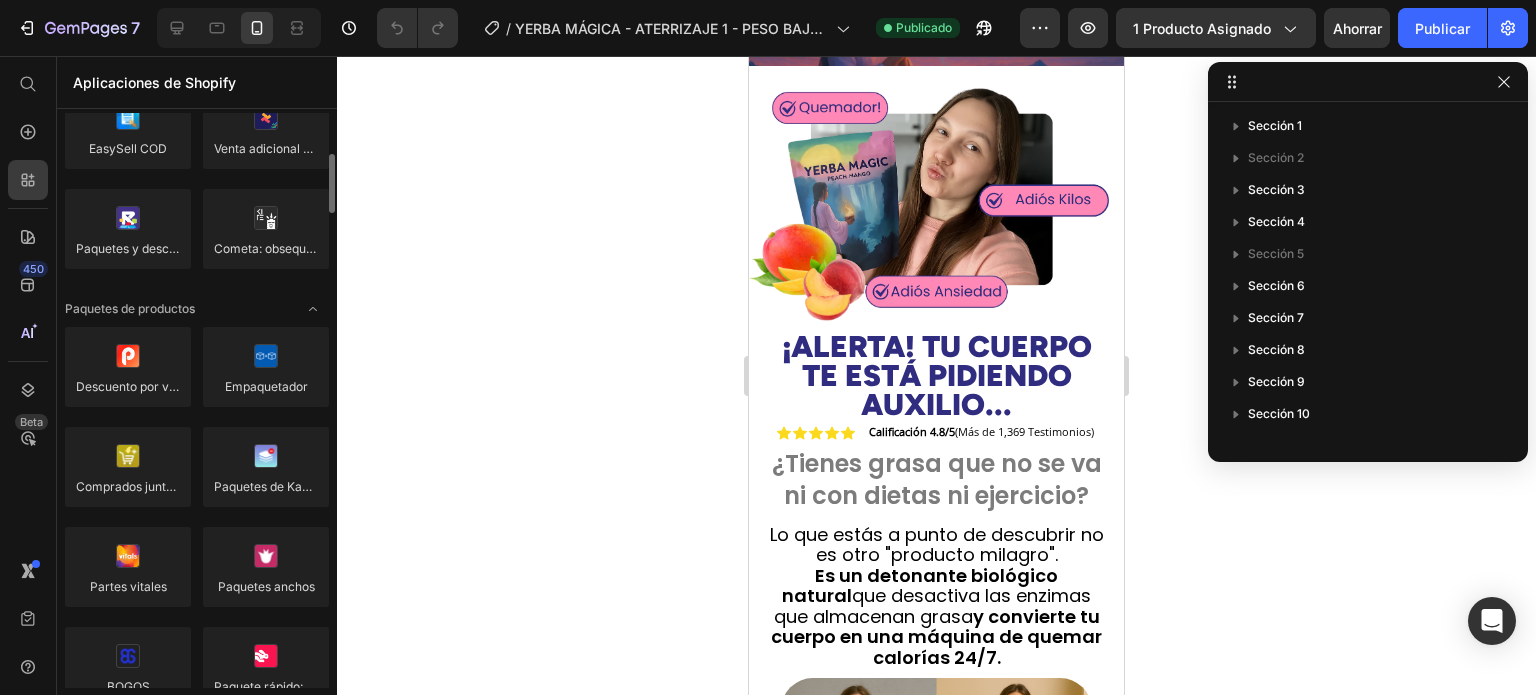 scroll, scrollTop: 0, scrollLeft: 0, axis: both 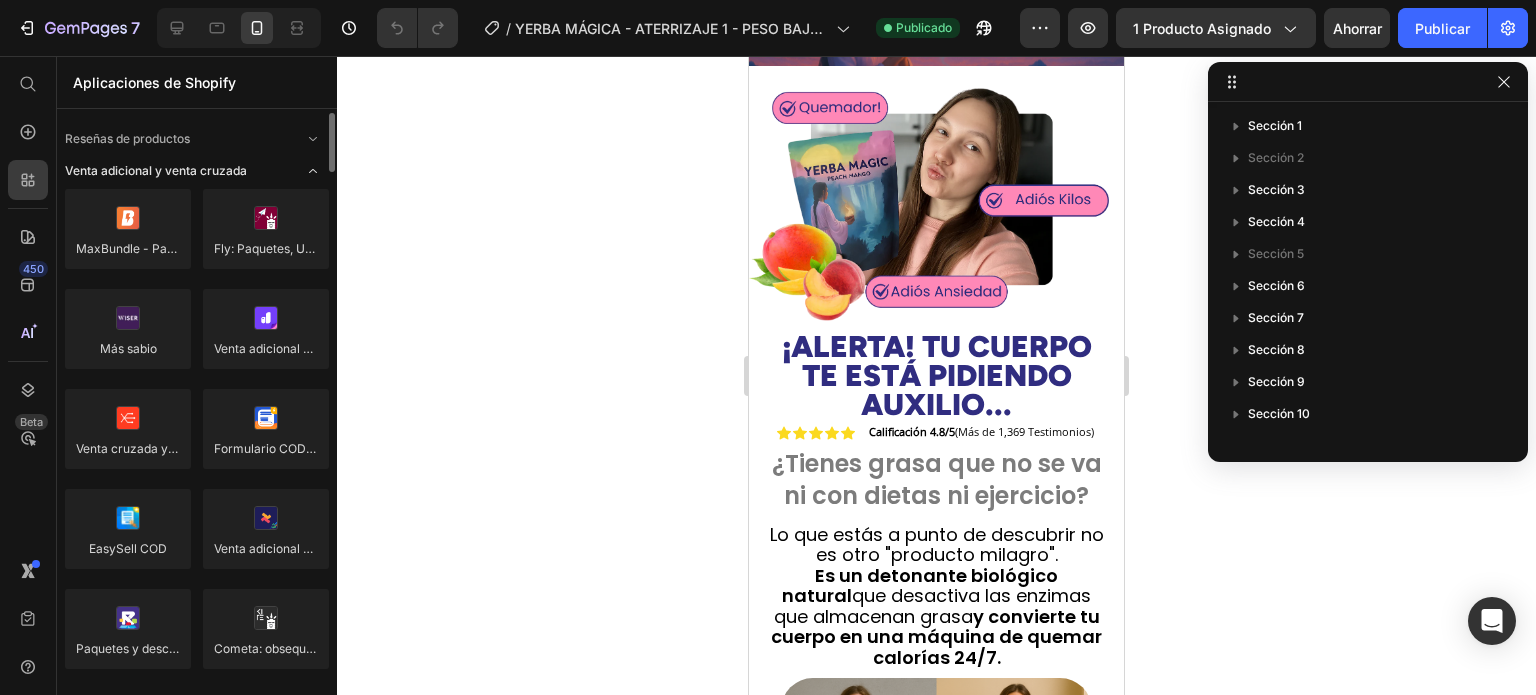 click 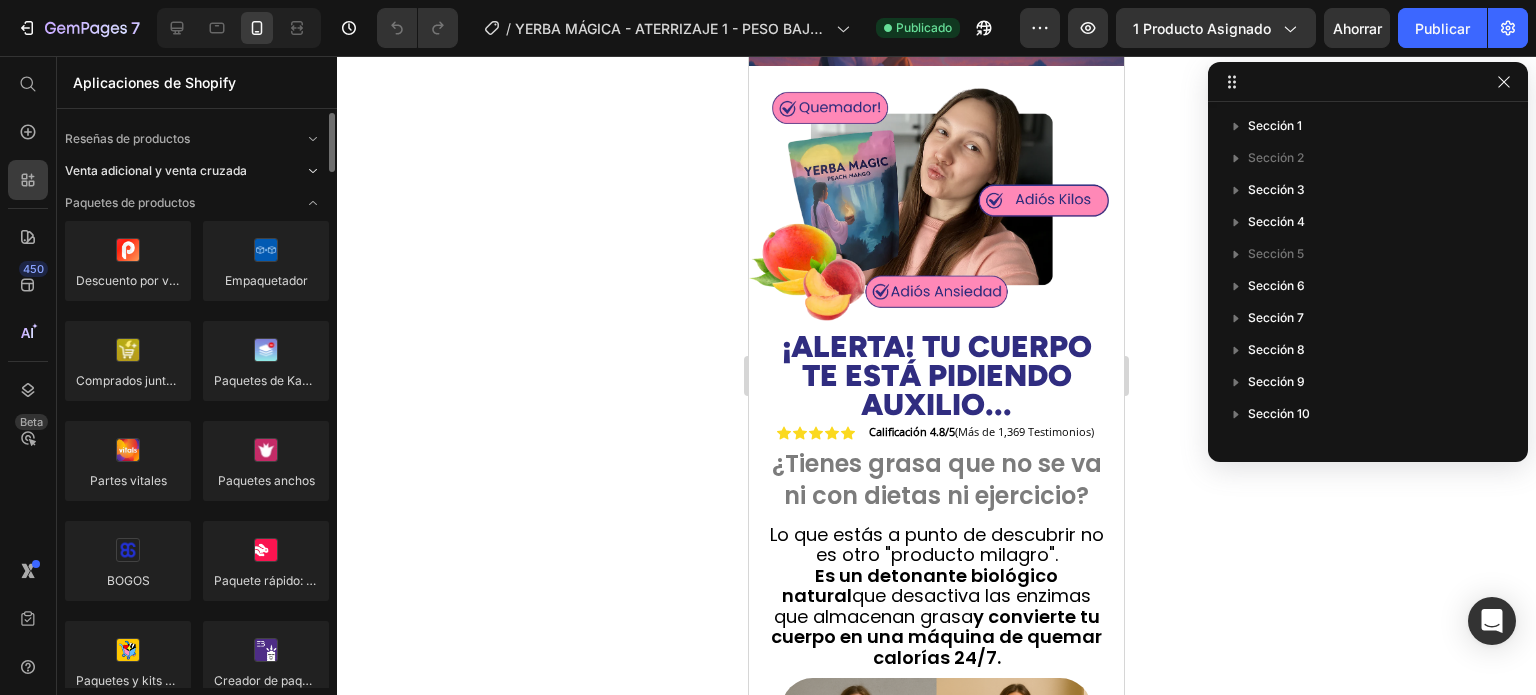 click at bounding box center [313, 171] 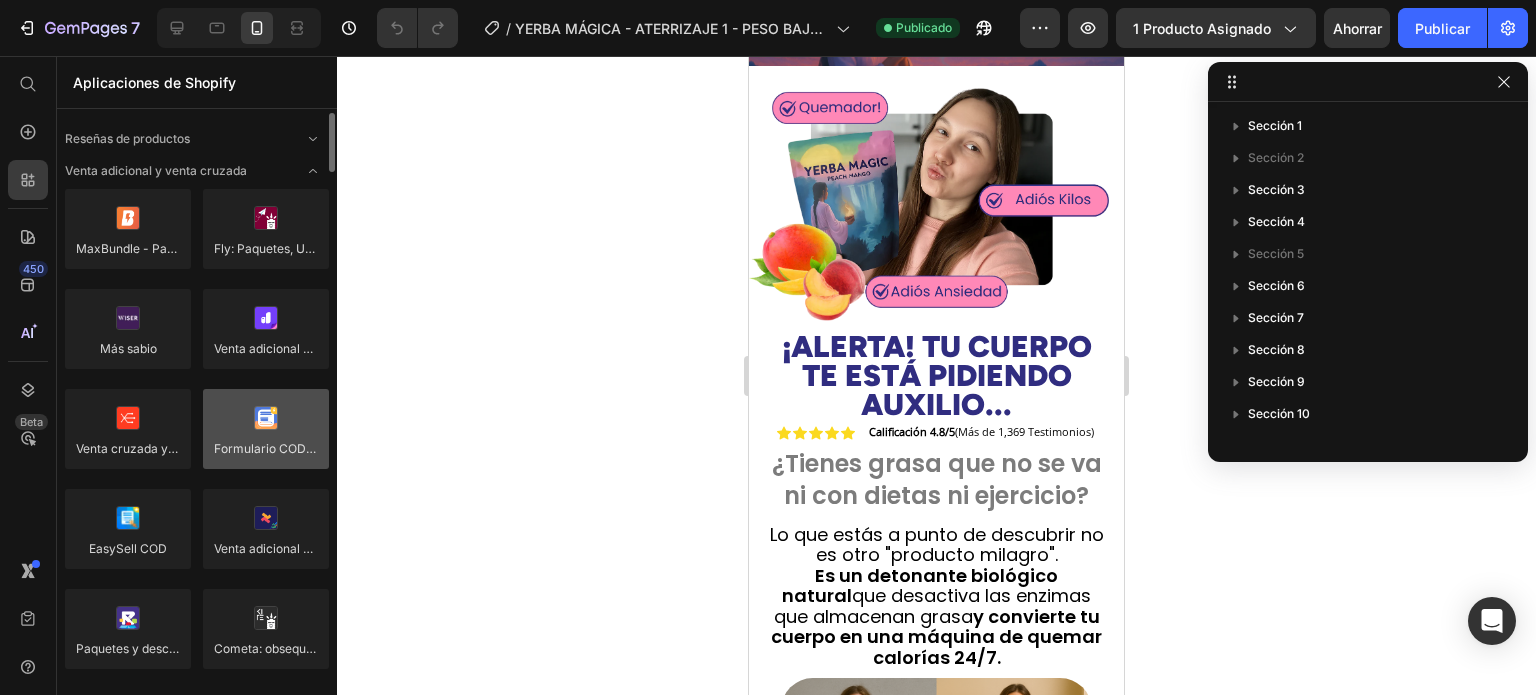 click at bounding box center (266, 429) 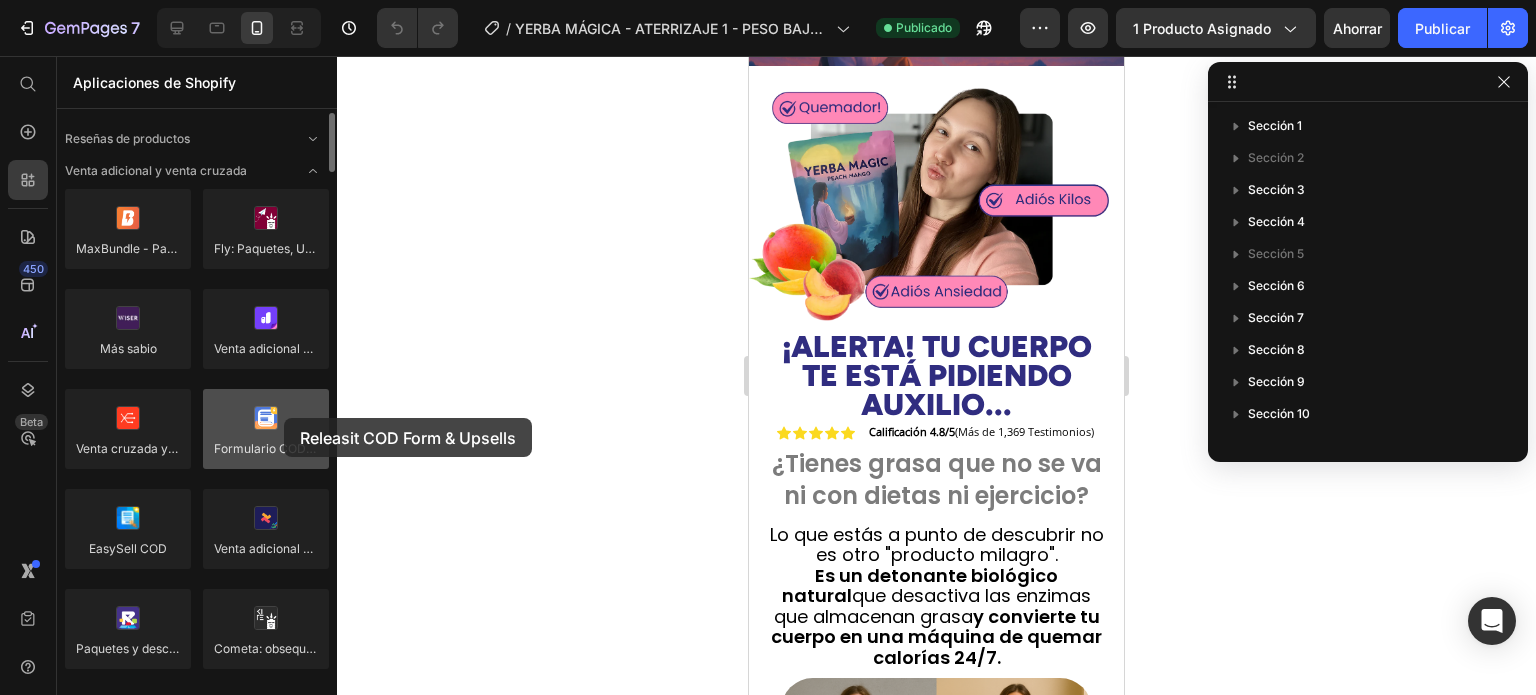 click at bounding box center [266, 429] 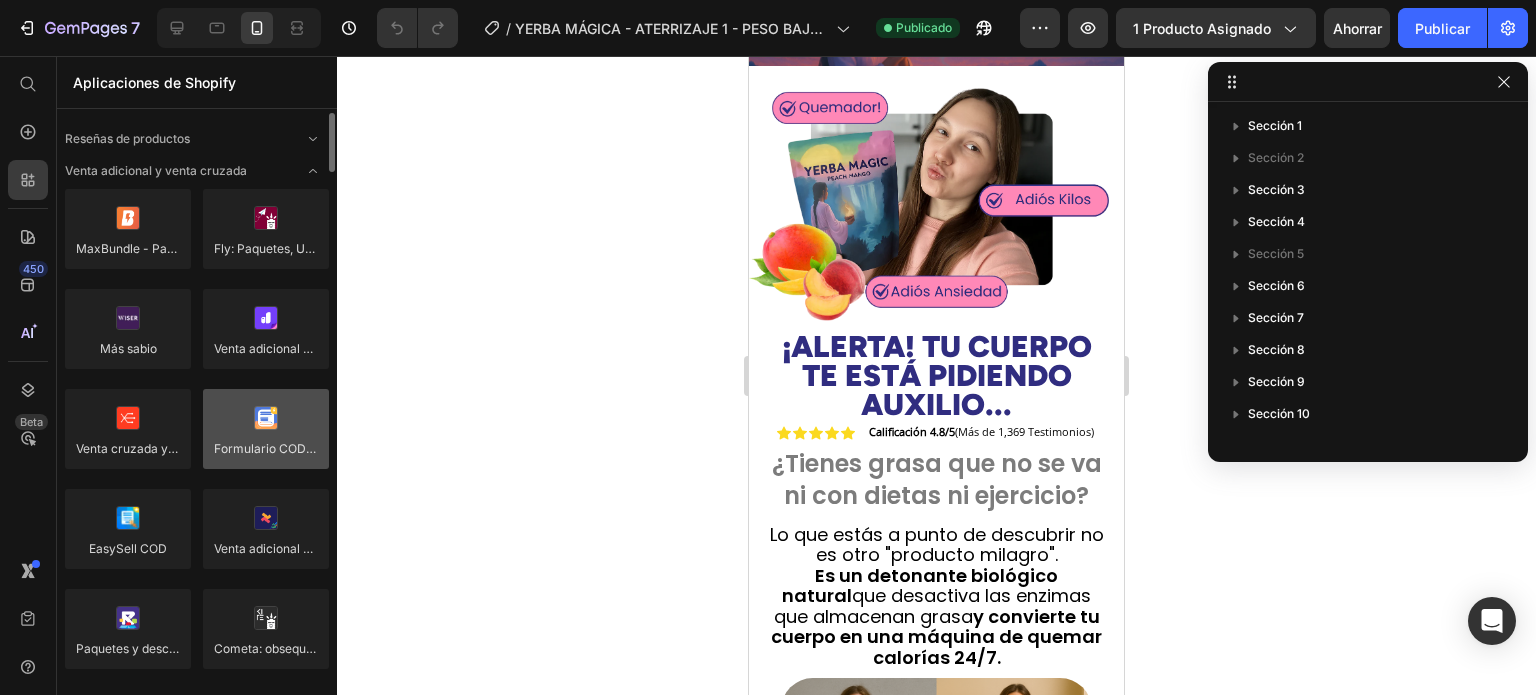 click at bounding box center (266, 429) 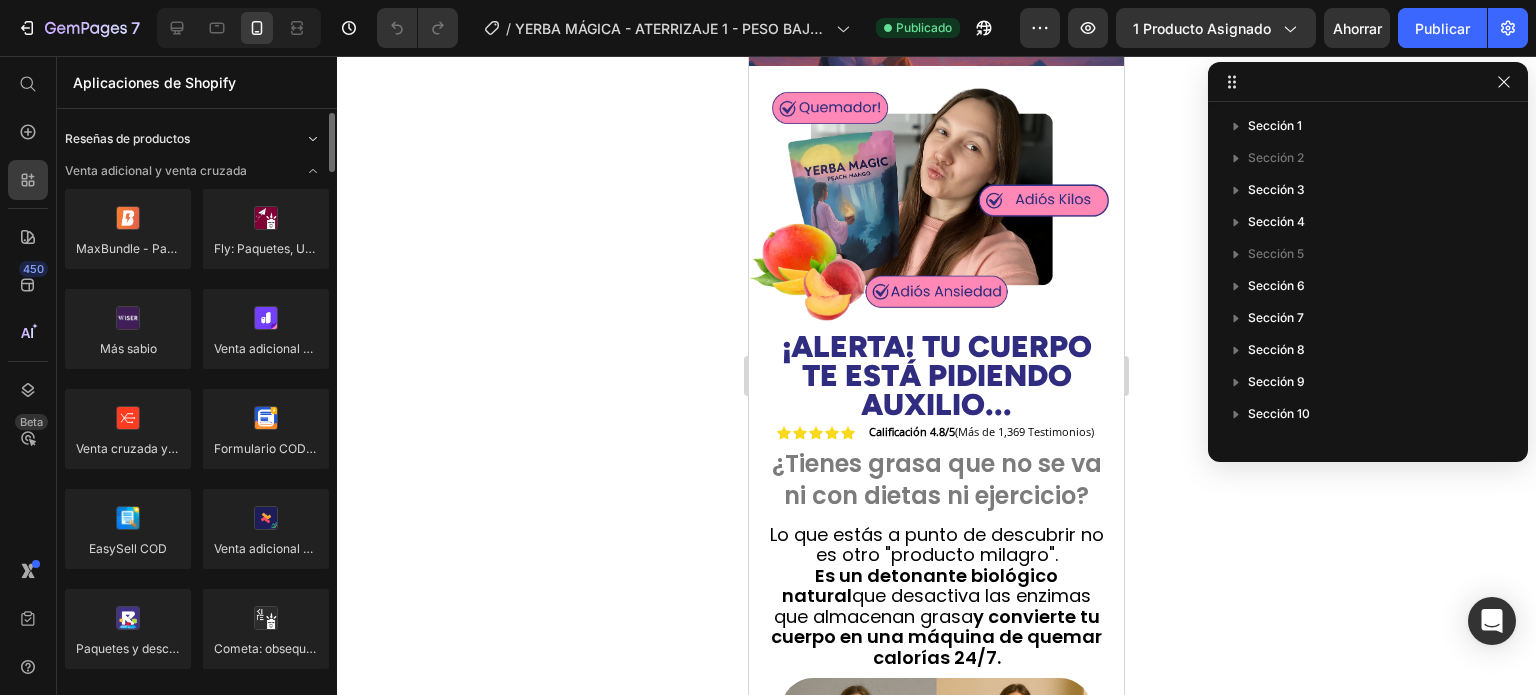 click on "Reseñas de productos" 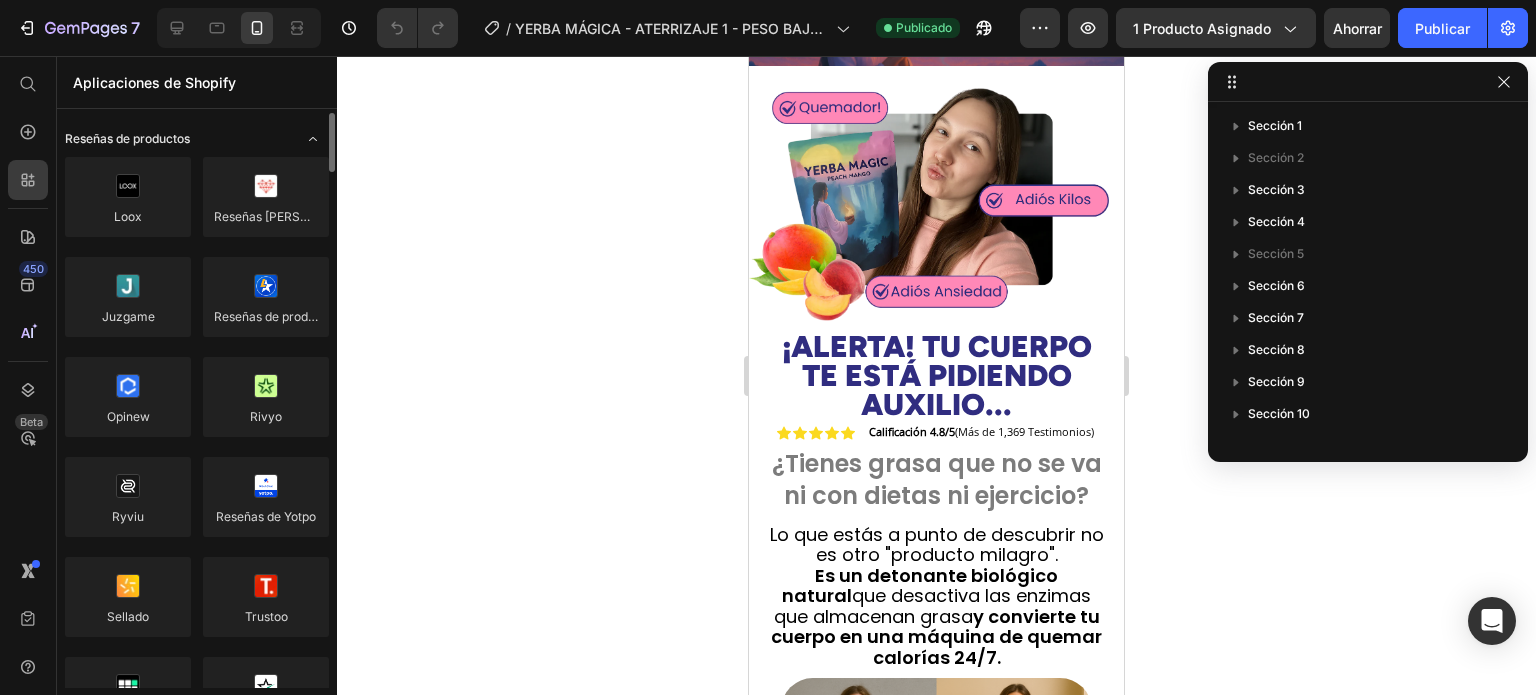 click on "Reseñas de productos" 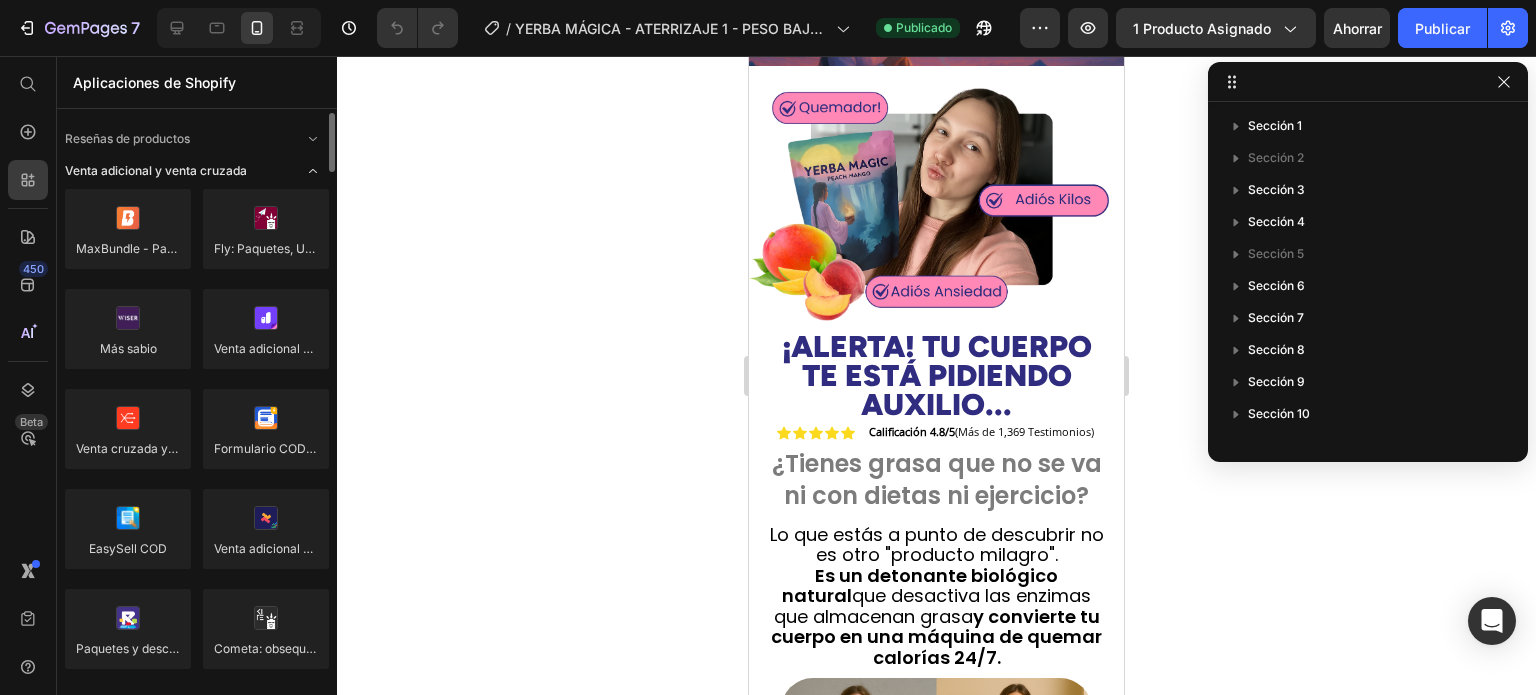 click on "Venta adicional y venta cruzada" 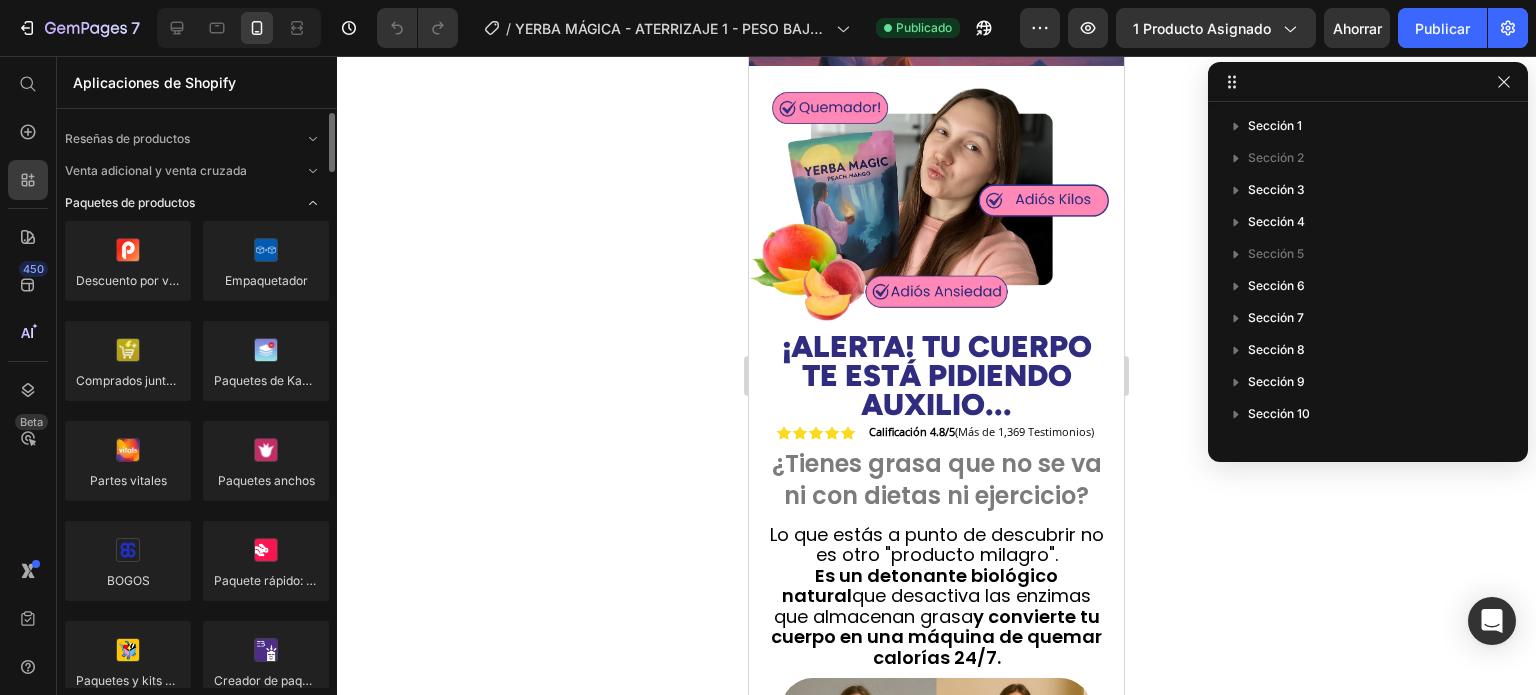 click on "Paquetes de productos" 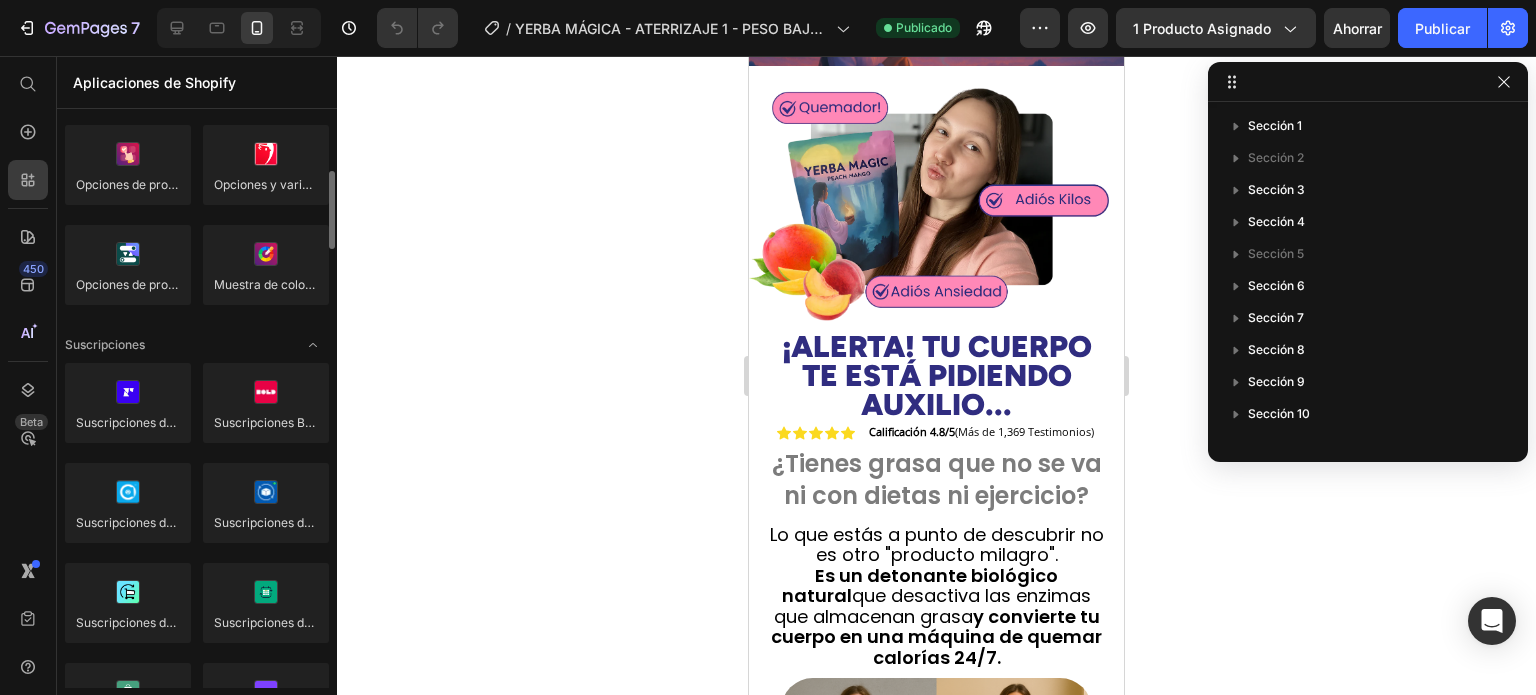 scroll, scrollTop: 0, scrollLeft: 0, axis: both 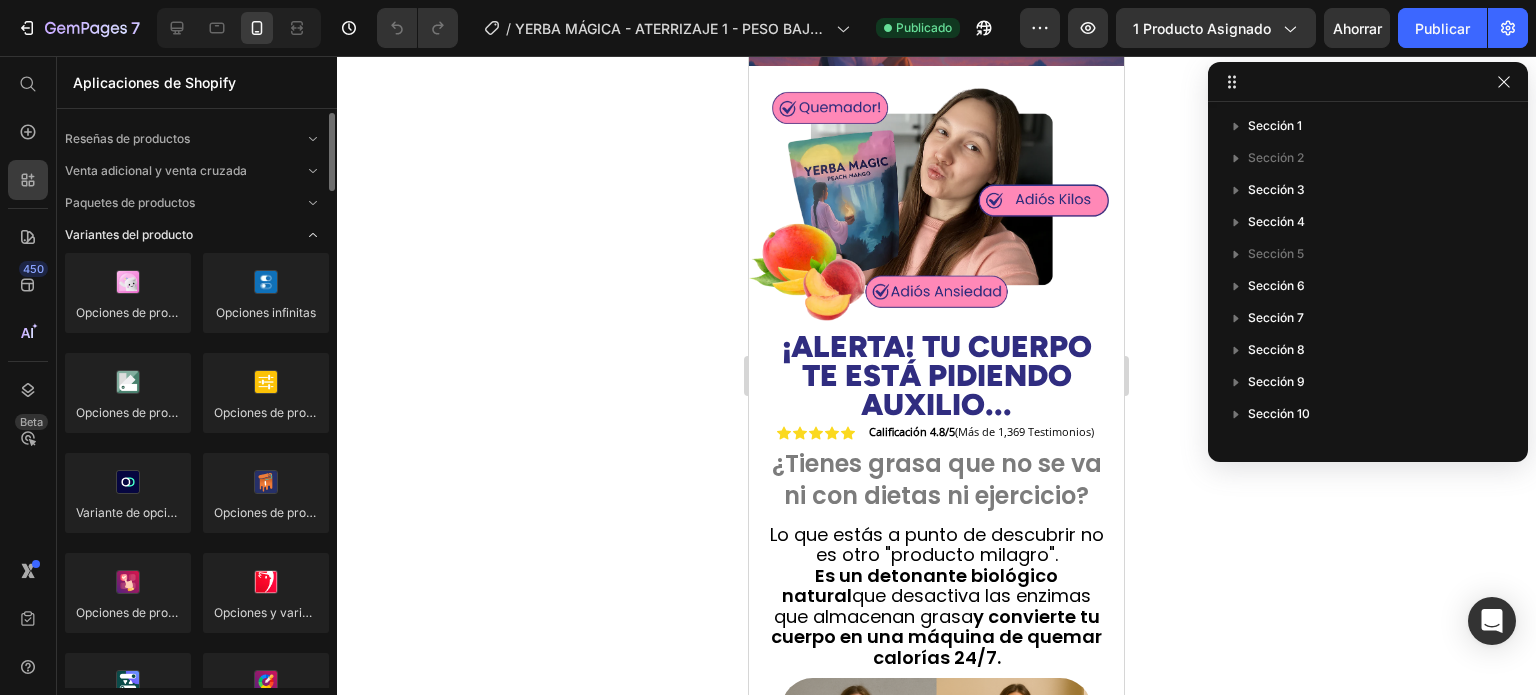 click on "Variantes del producto" 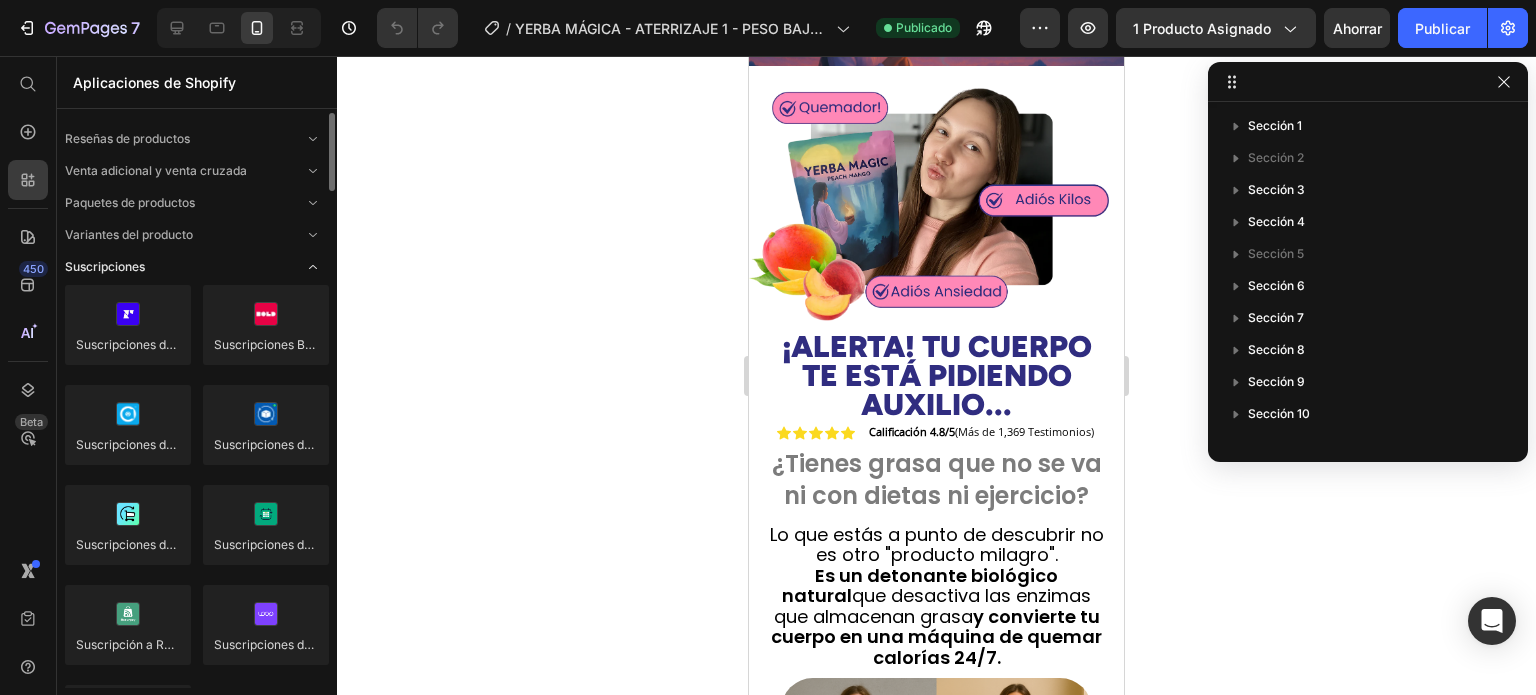 click on "Suscripciones" 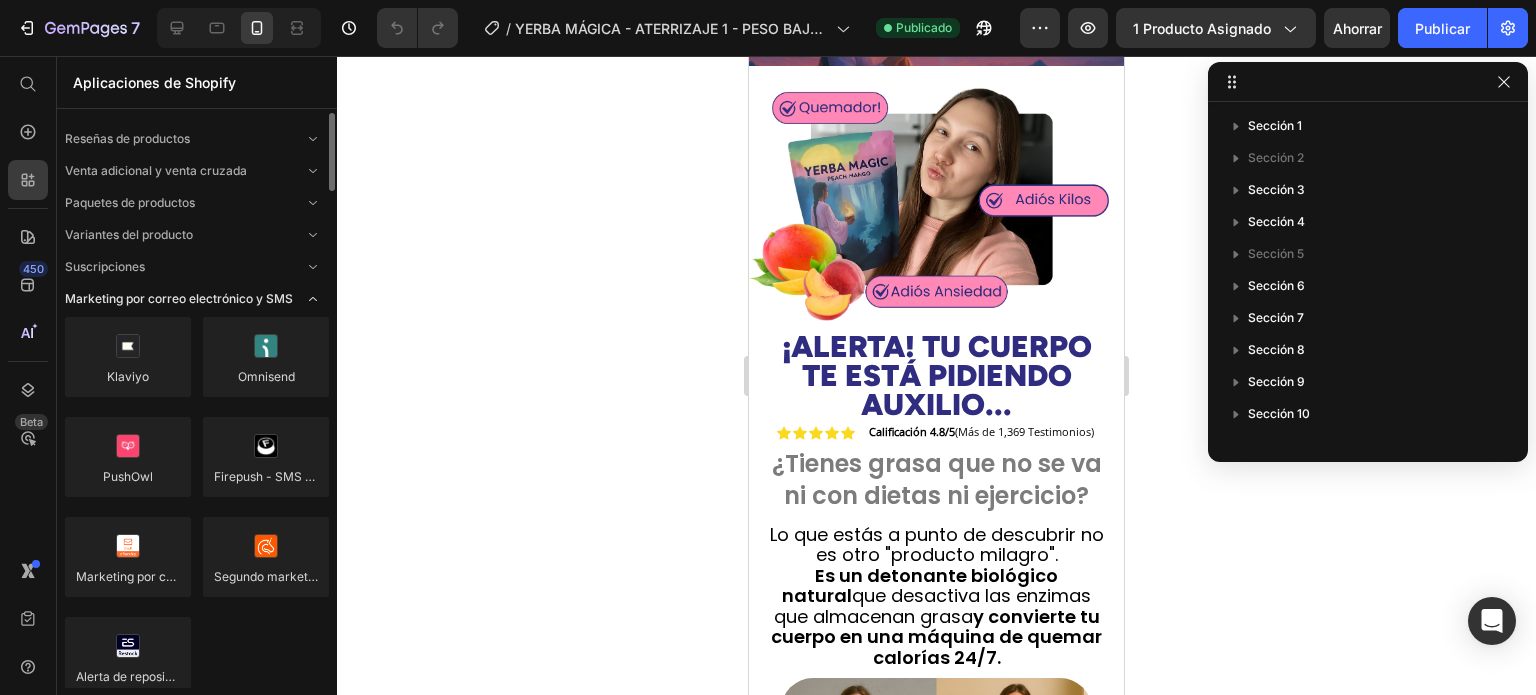 click on "Marketing por correo electrónico y SMS" at bounding box center [179, 298] 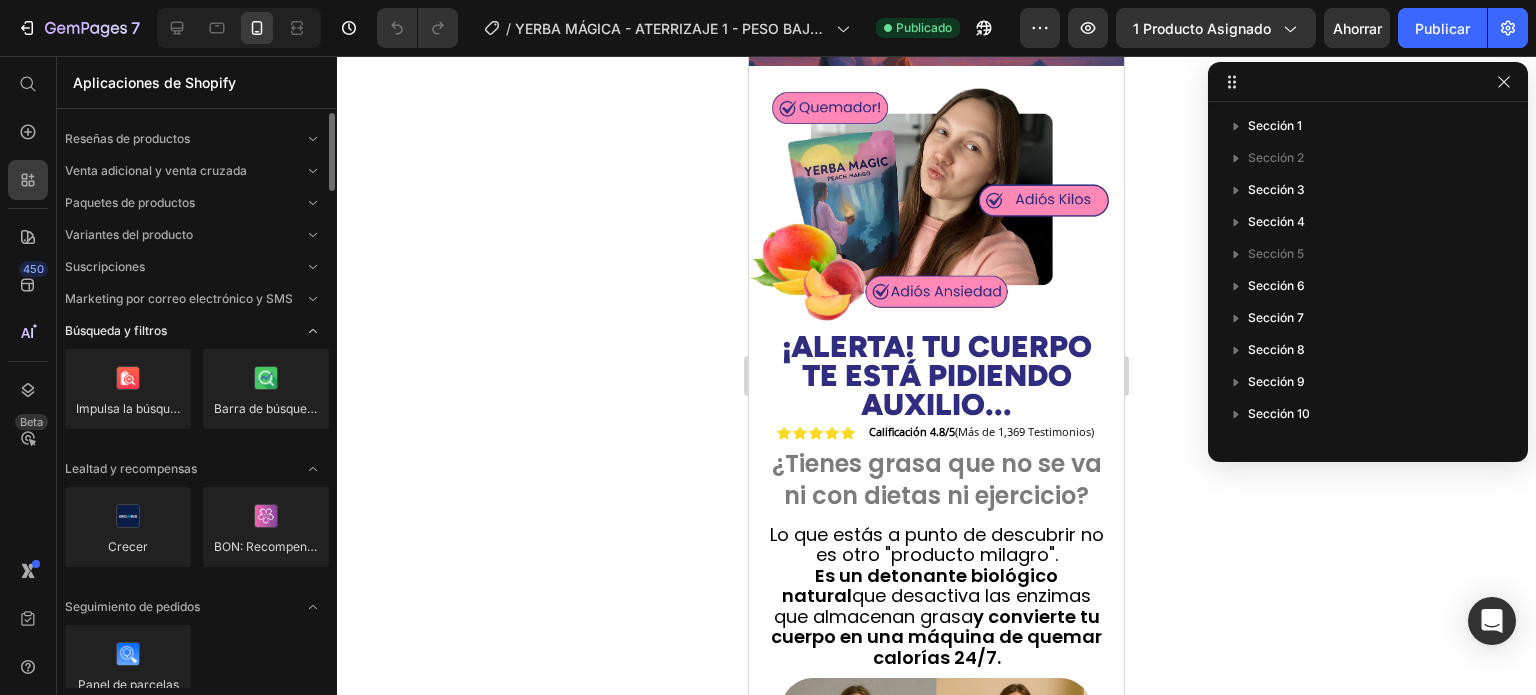 click on "Búsqueda y filtros" 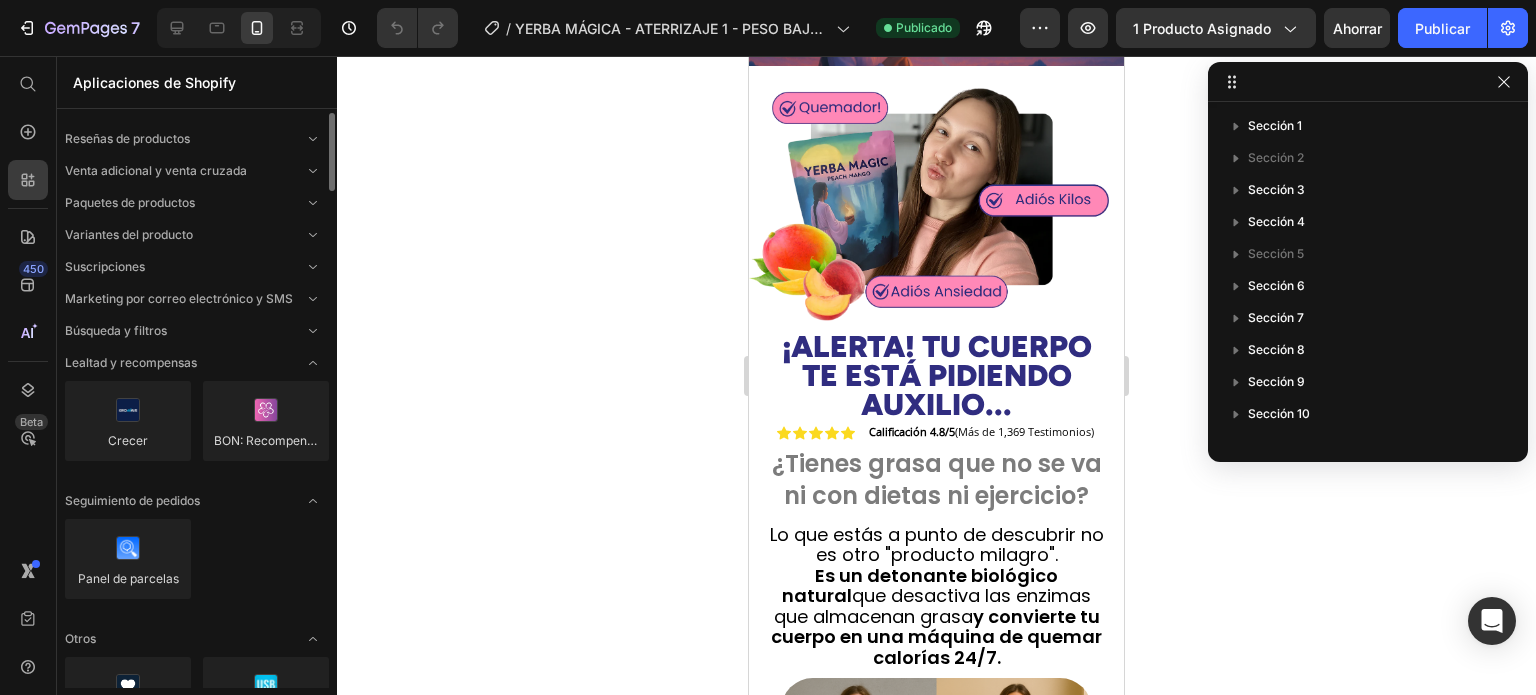 click on "Reseñas de productos Venta adicional y venta cruzada Paquetes de productos Variantes del producto Suscripciones Marketing por correo electrónico y SMS Búsqueda y filtros Lealtad y recompensas
Crecer
BON: Recompensas por fidelidad por referencias
Seguimiento de pedidos
Panel de parcelas
Otros
Lista de deseos Plus
Máximo impulso de ventas
Confía en mí - SEOAnt
Etiquetas e insignias de productos Fordeer
Tablas [PERSON_NAME] limpias
Solicitar presupuesto - Ocultar precio
Mensajería de Klarna
Entrega de recogida de aves
Formularios de Shopify" at bounding box center [197, 1453] 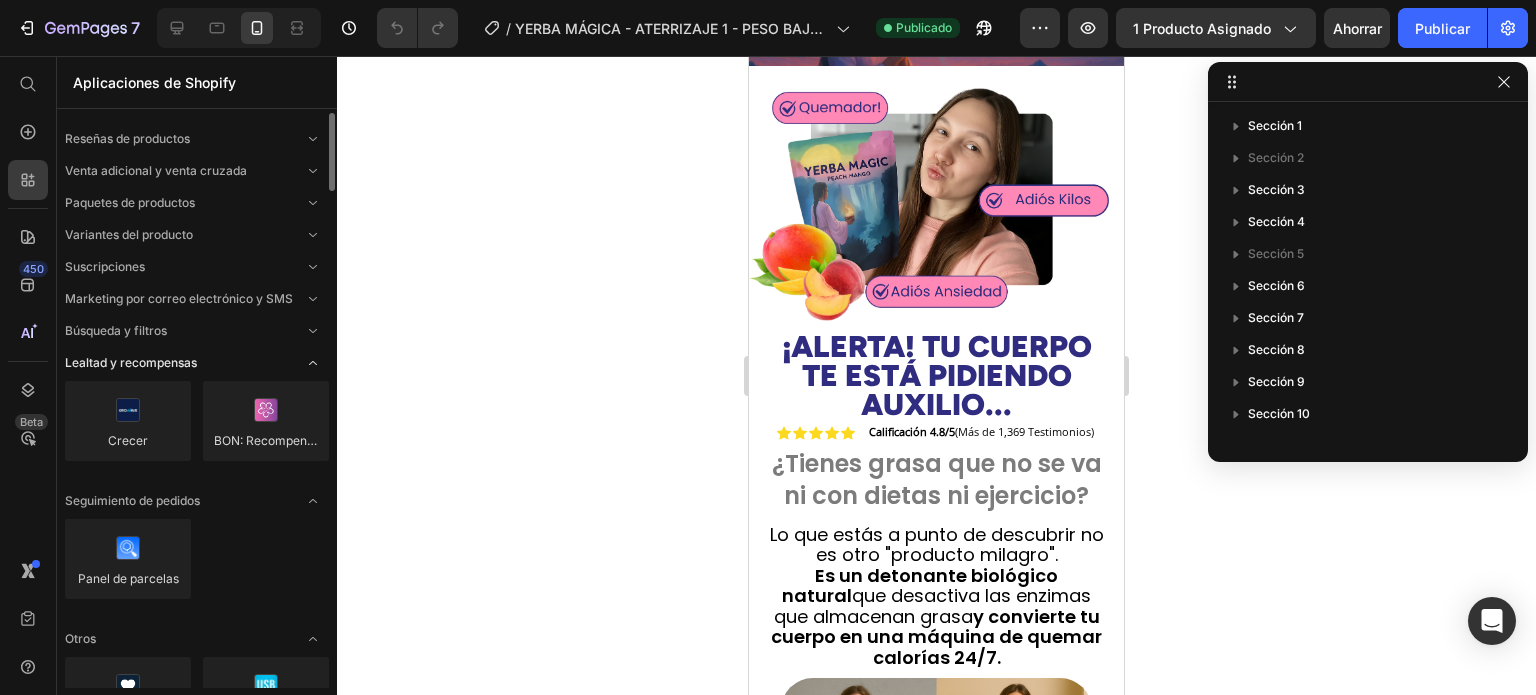 click on "Lealtad y recompensas" 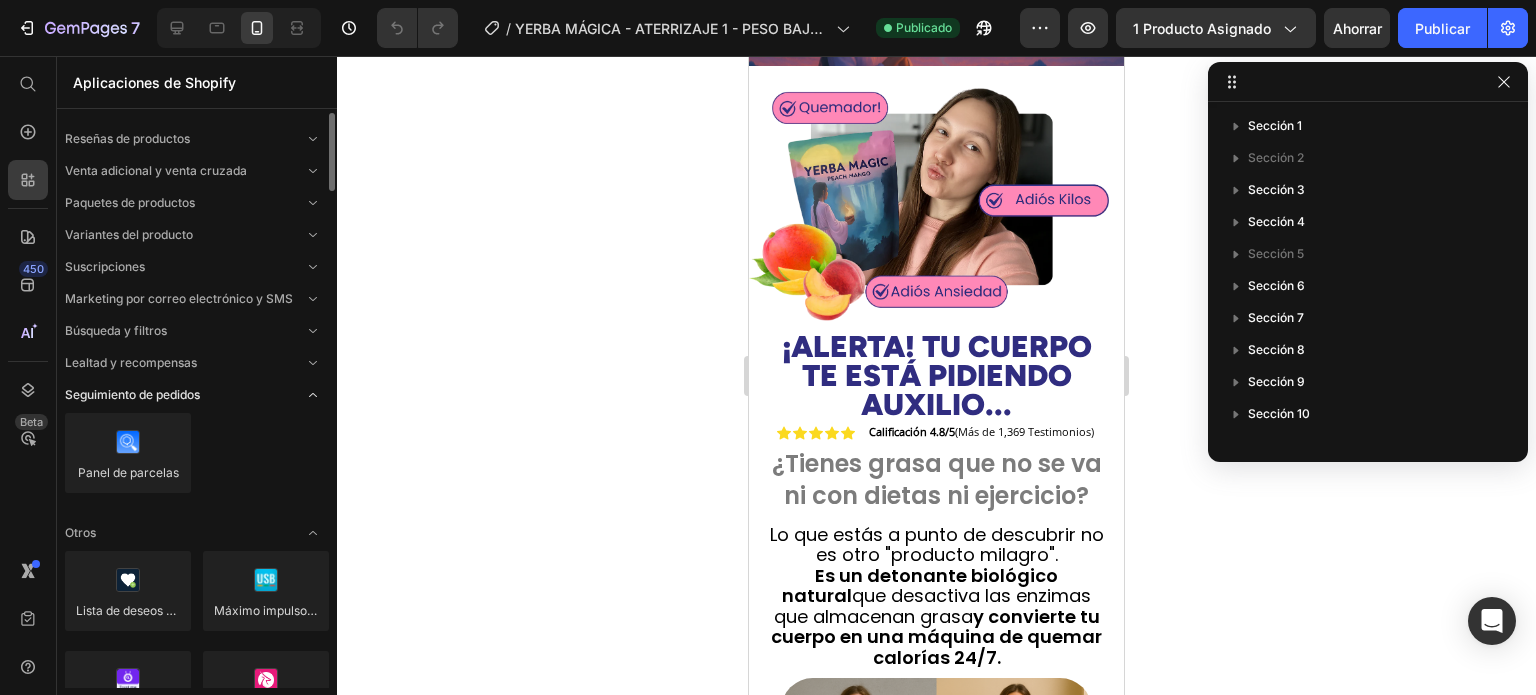 click on "Seguimiento de pedidos" 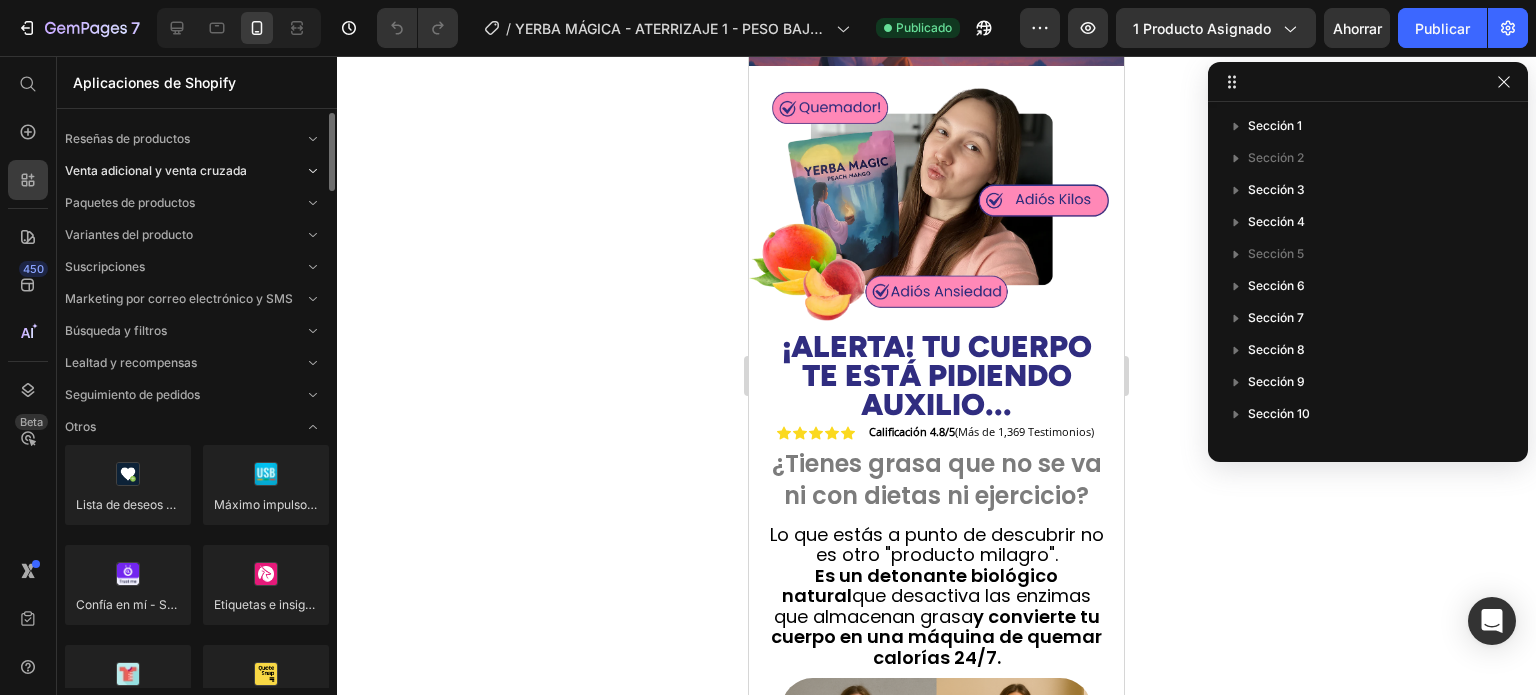 click at bounding box center (313, 171) 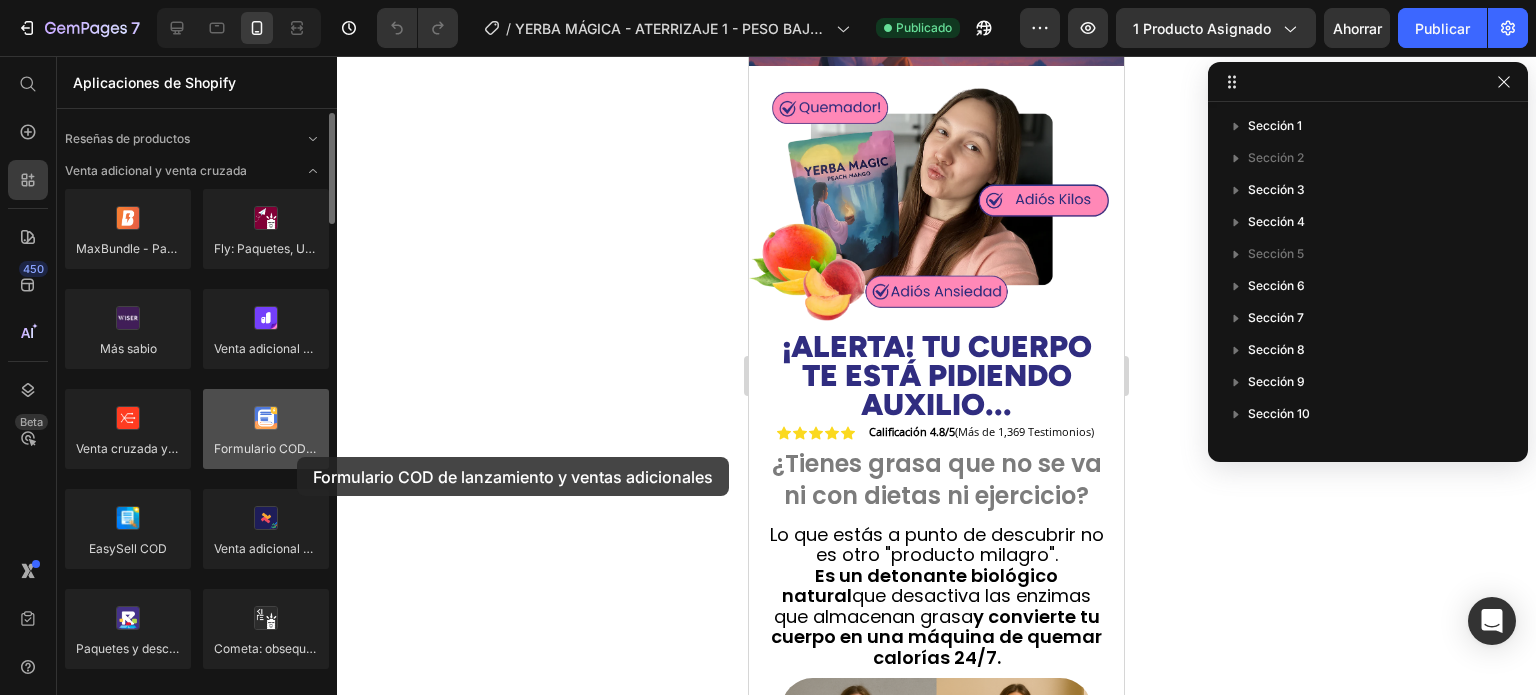 drag, startPoint x: 273, startPoint y: 419, endPoint x: 297, endPoint y: 457, distance: 44.94441 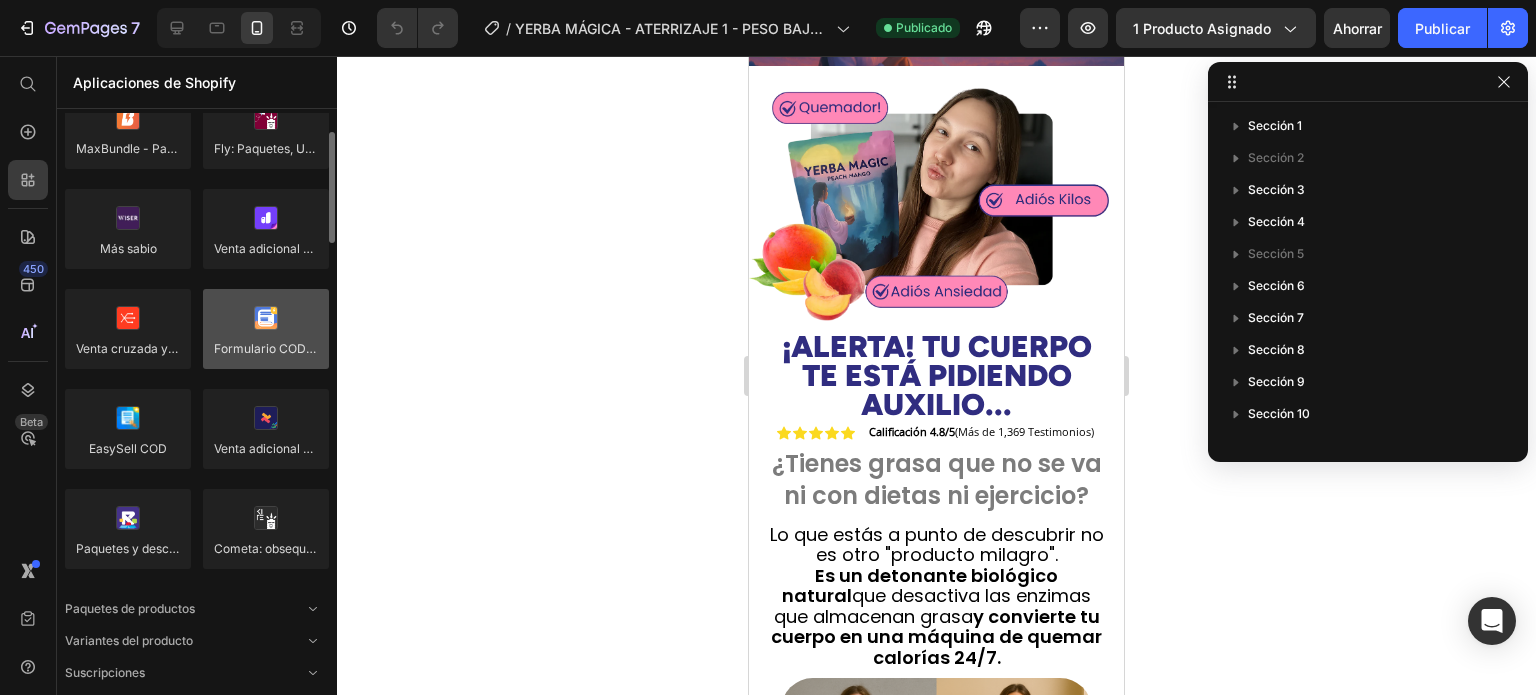 scroll, scrollTop: 0, scrollLeft: 0, axis: both 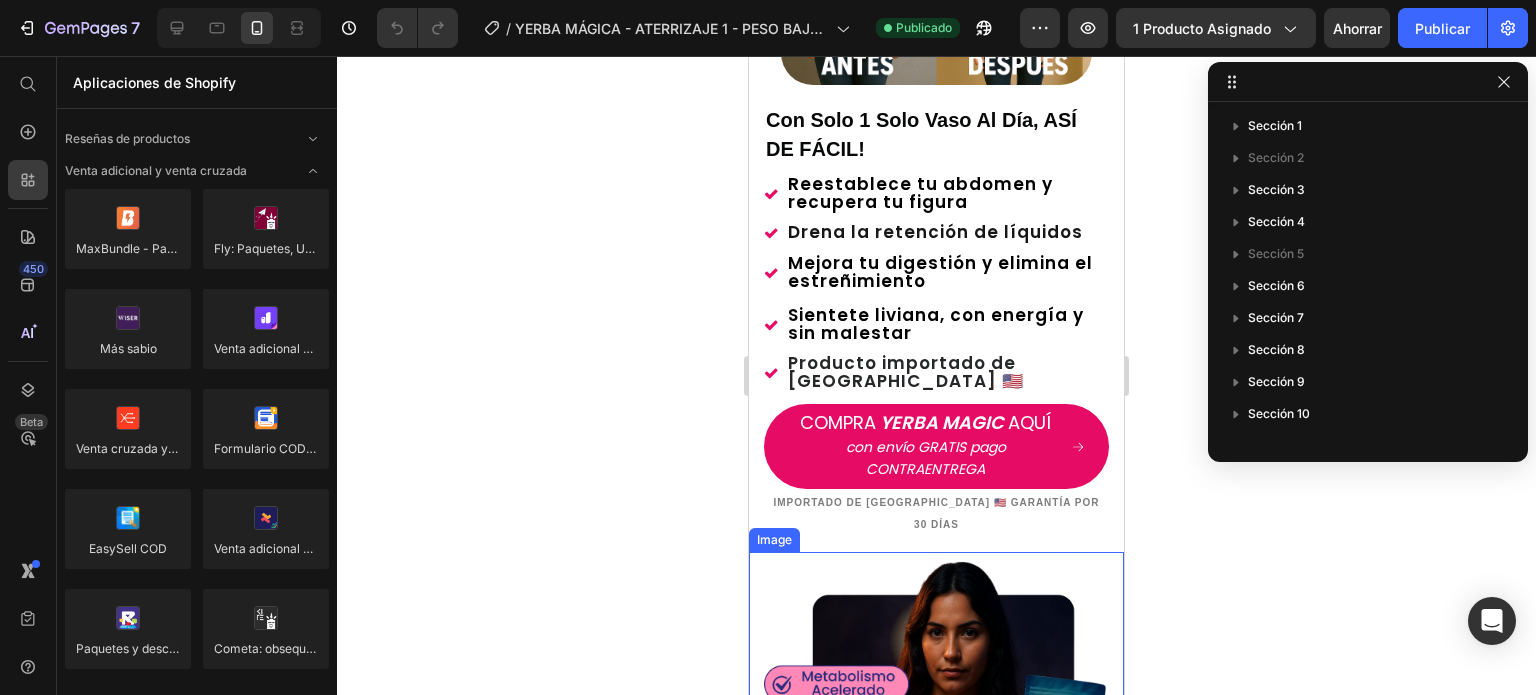 click 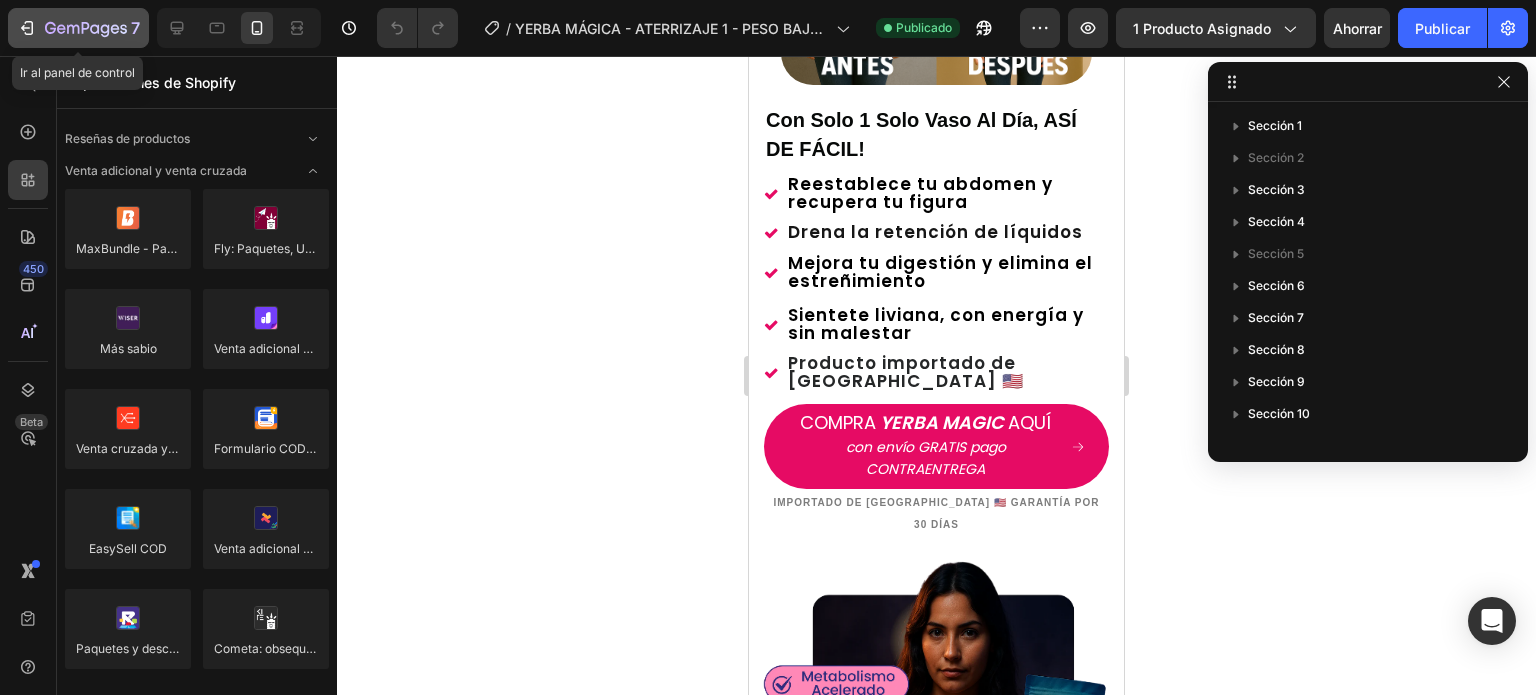 click 